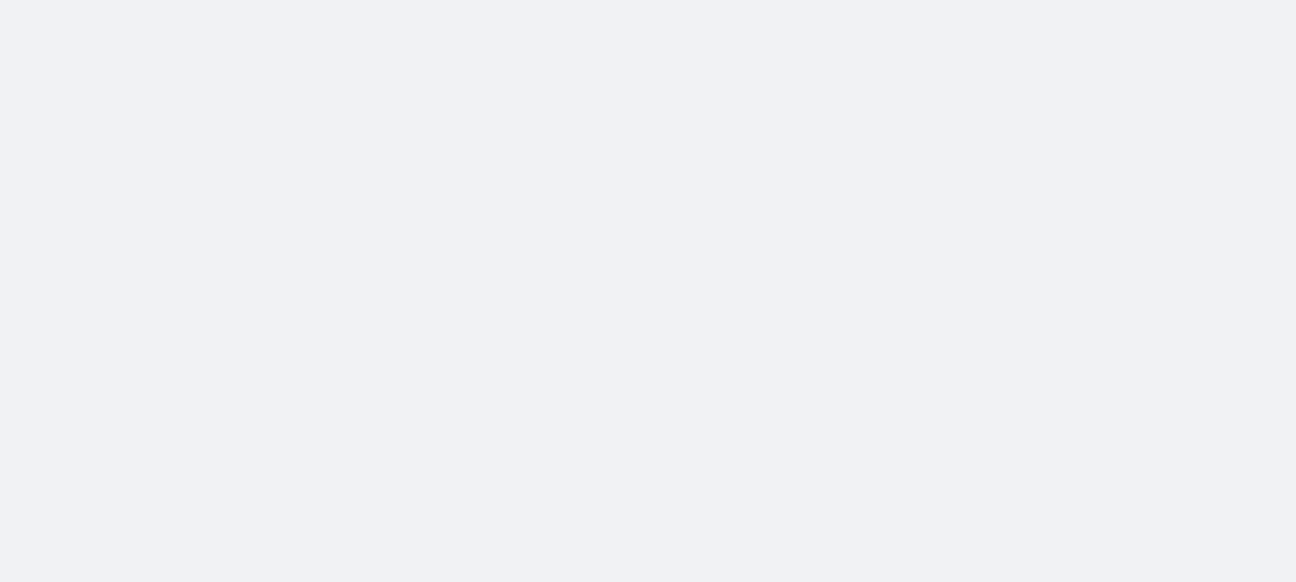 scroll, scrollTop: 0, scrollLeft: 0, axis: both 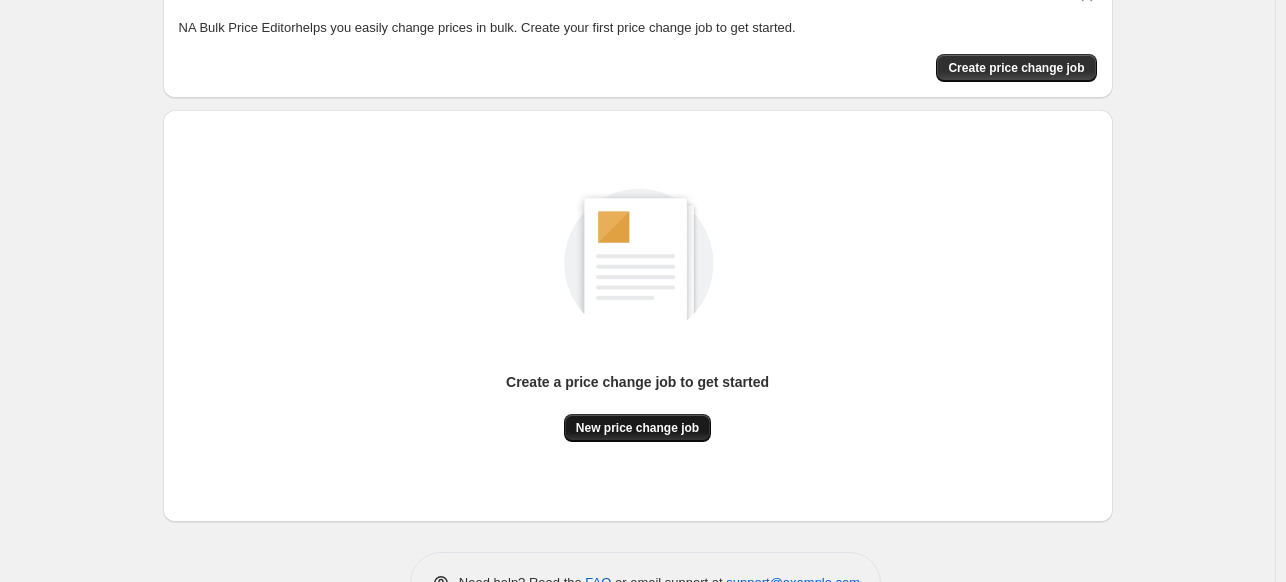 click on "New price change job" at bounding box center (637, 428) 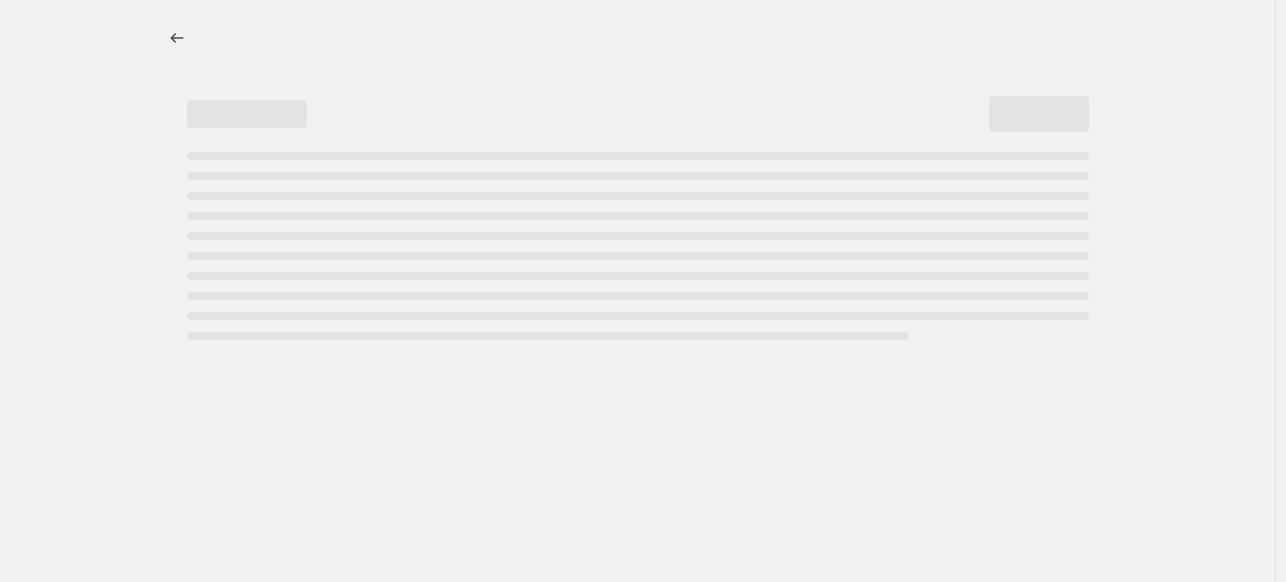 scroll, scrollTop: 0, scrollLeft: 0, axis: both 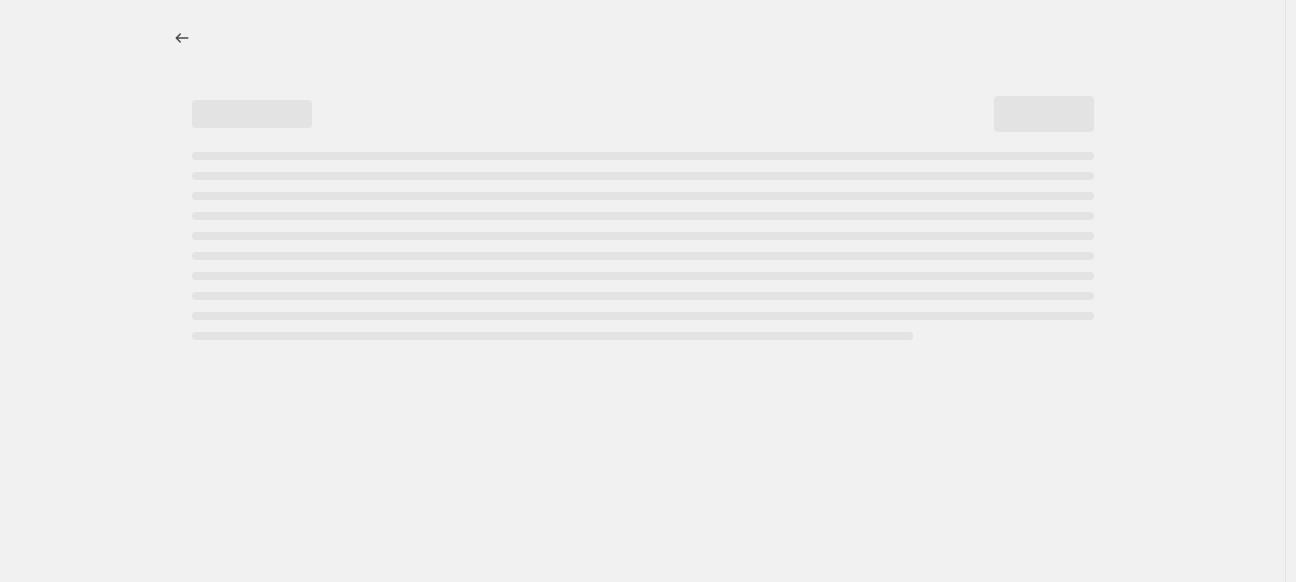select on "percentage" 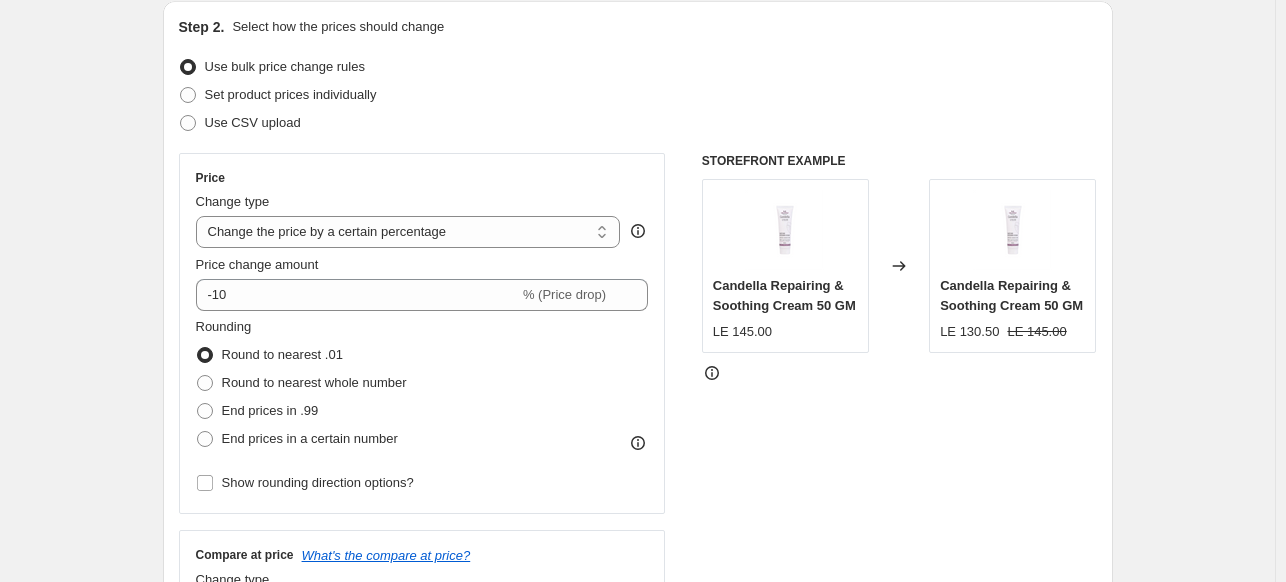 scroll, scrollTop: 216, scrollLeft: 0, axis: vertical 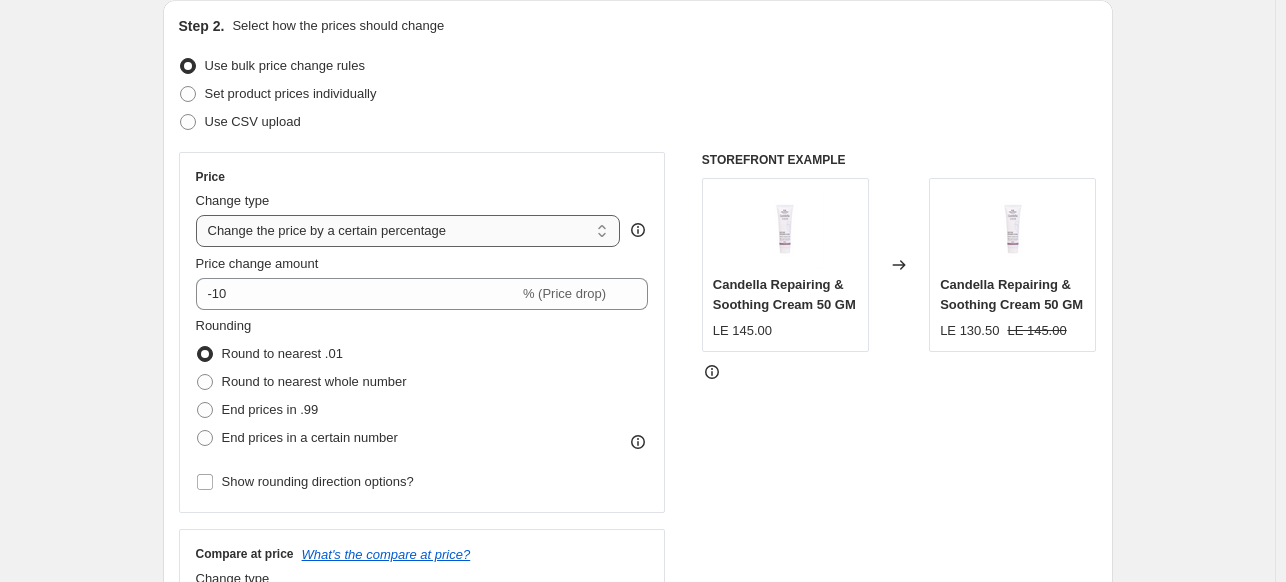 click on "Change the price to a certain amount Change the price by a certain amount Change the price by a certain percentage Change the price to the current compare at price (price before sale) Change the price by a certain amount relative to the compare at price Change the price by a certain percentage relative to the compare at price Don't change the price Change the price by a certain percentage relative to the cost per item Change price to certain cost margin" at bounding box center [408, 231] 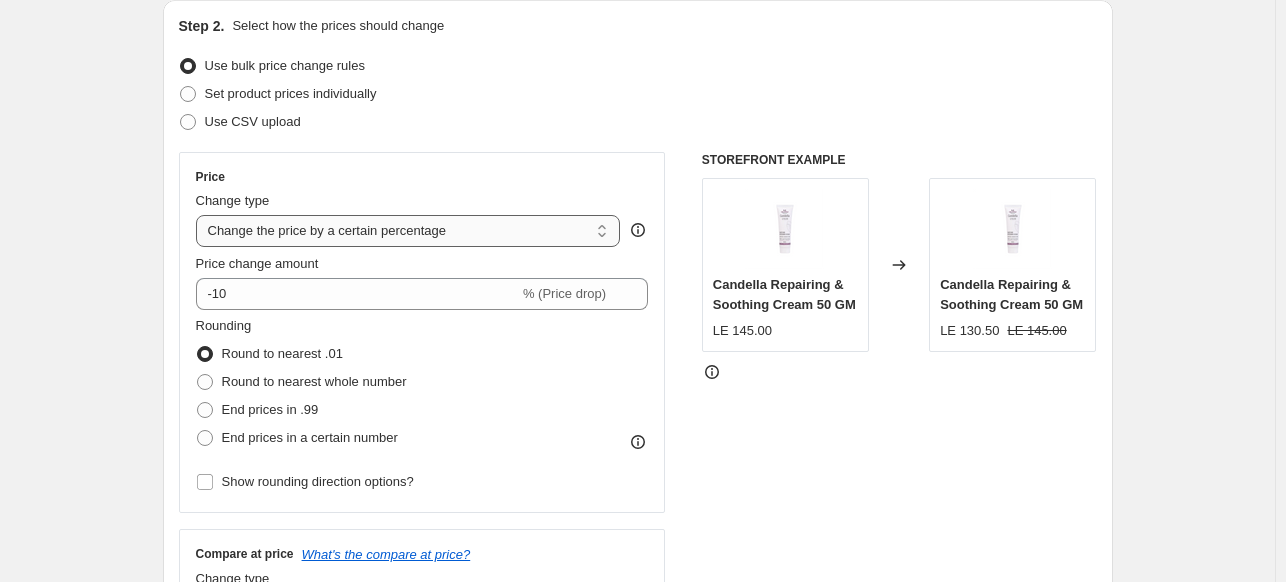 click on "Change the price to a certain amount Change the price by a certain amount Change the price by a certain percentage Change the price to the current compare at price (price before sale) Change the price by a certain amount relative to the compare at price Change the price by a certain percentage relative to the compare at price Don't change the price Change the price by a certain percentage relative to the cost per item Change price to certain cost margin" at bounding box center (408, 231) 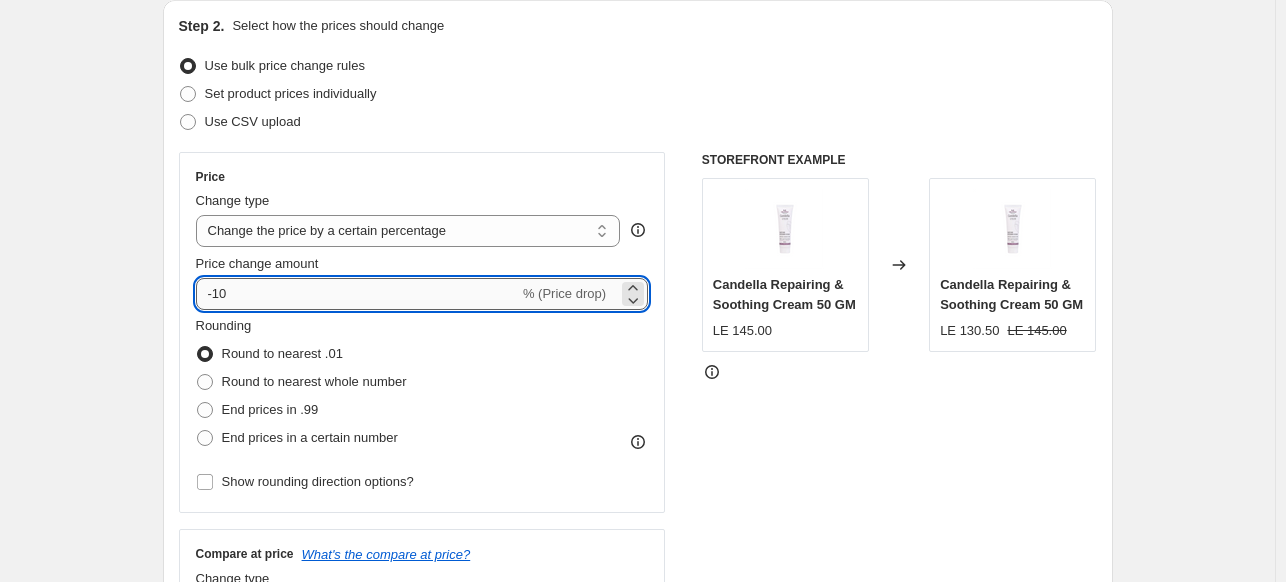 click on "-10" at bounding box center [357, 294] 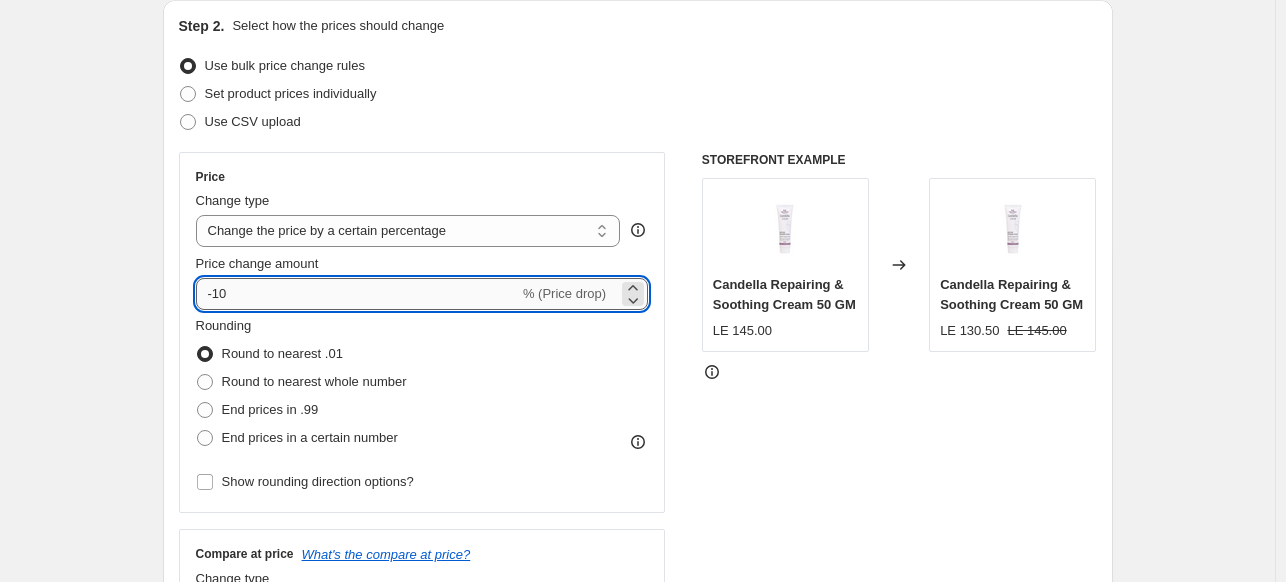 type on "-1" 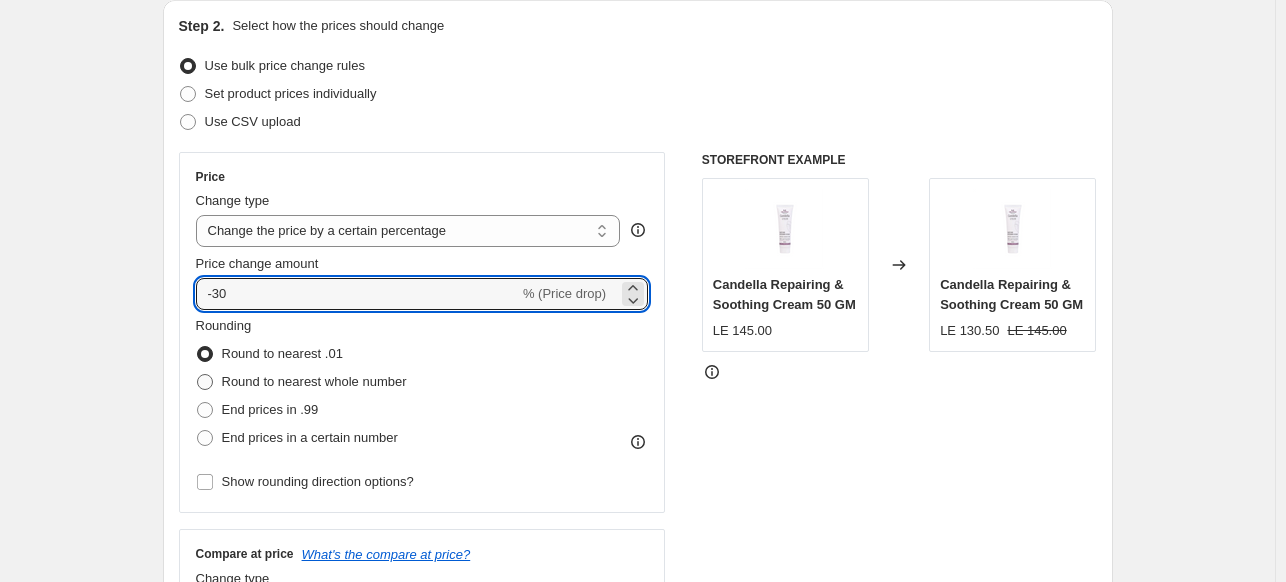 type on "-30" 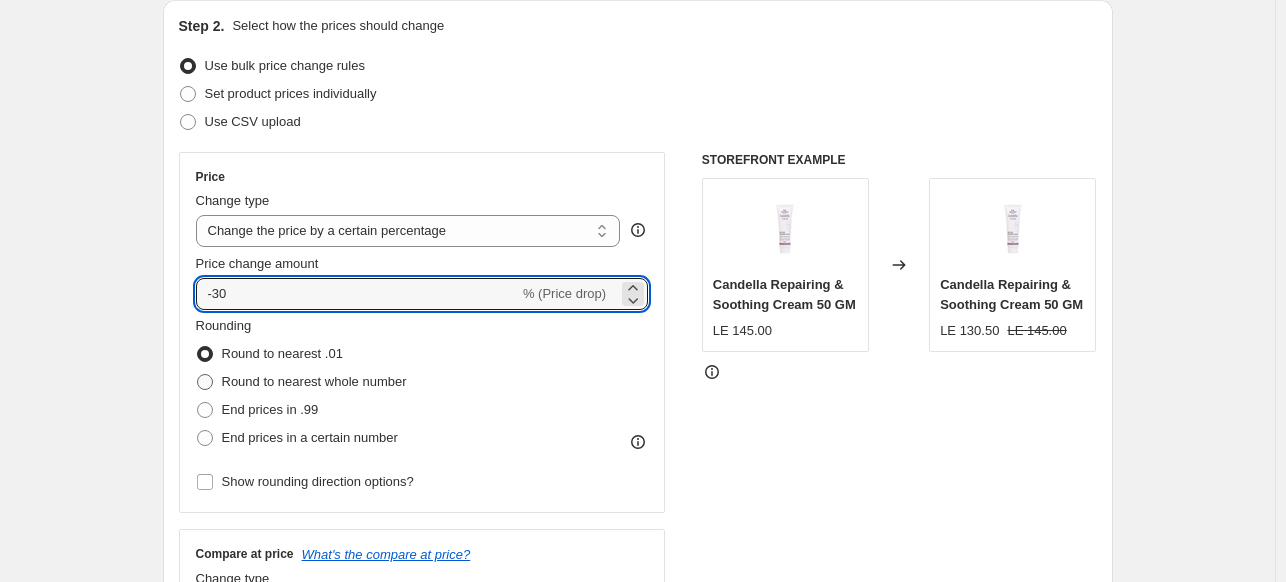 radio on "true" 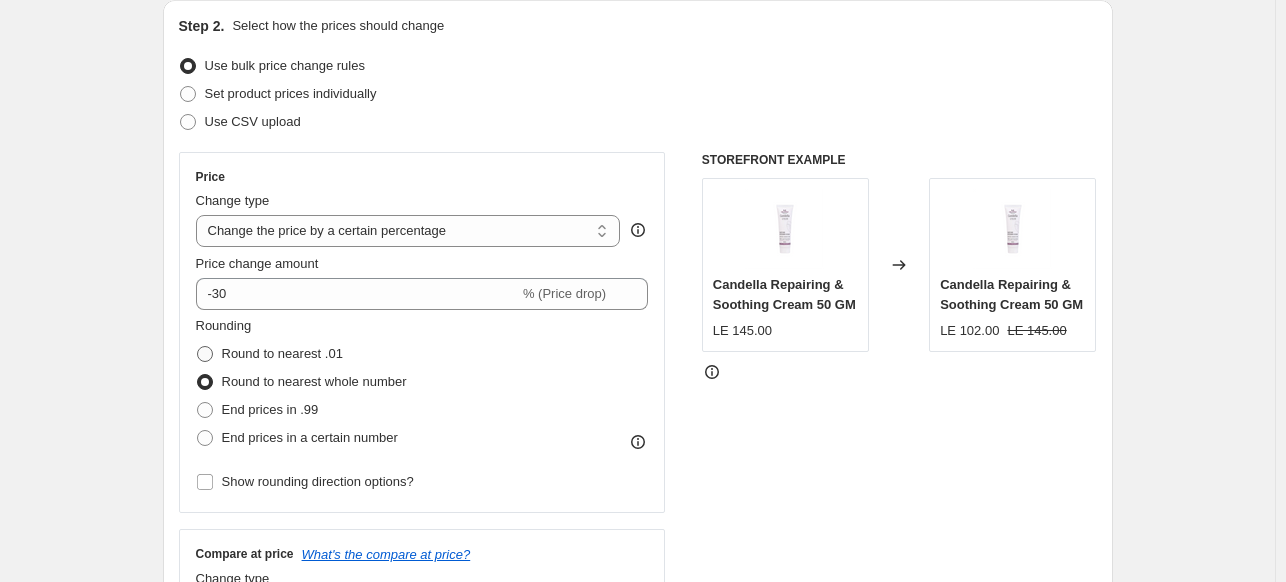 click on "Round to nearest .01" at bounding box center [282, 353] 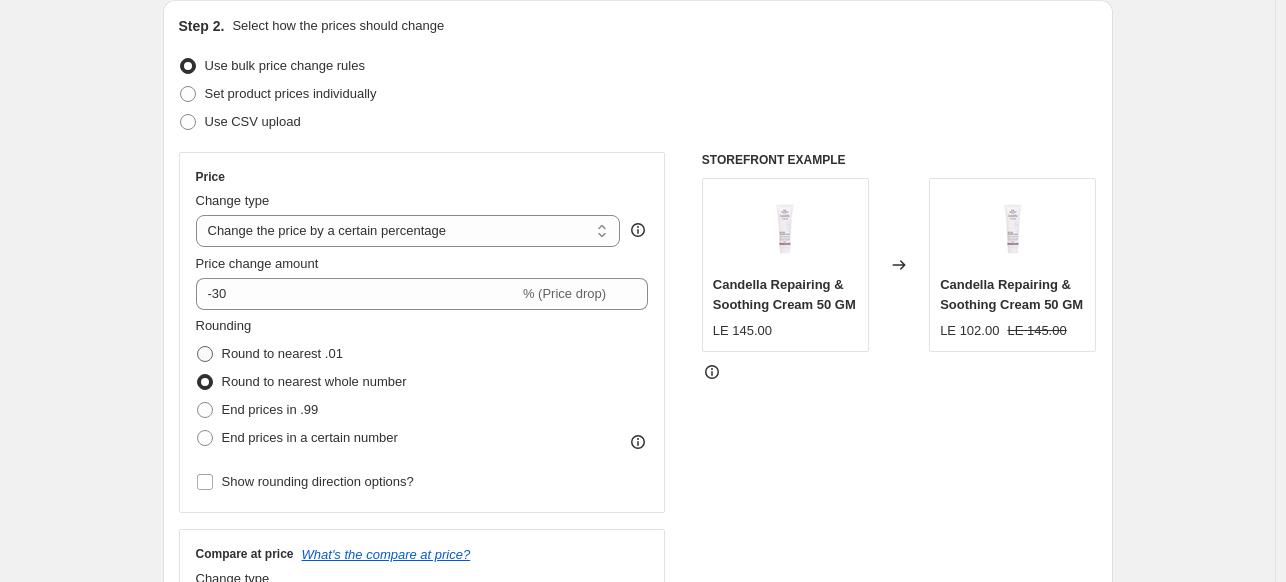radio on "true" 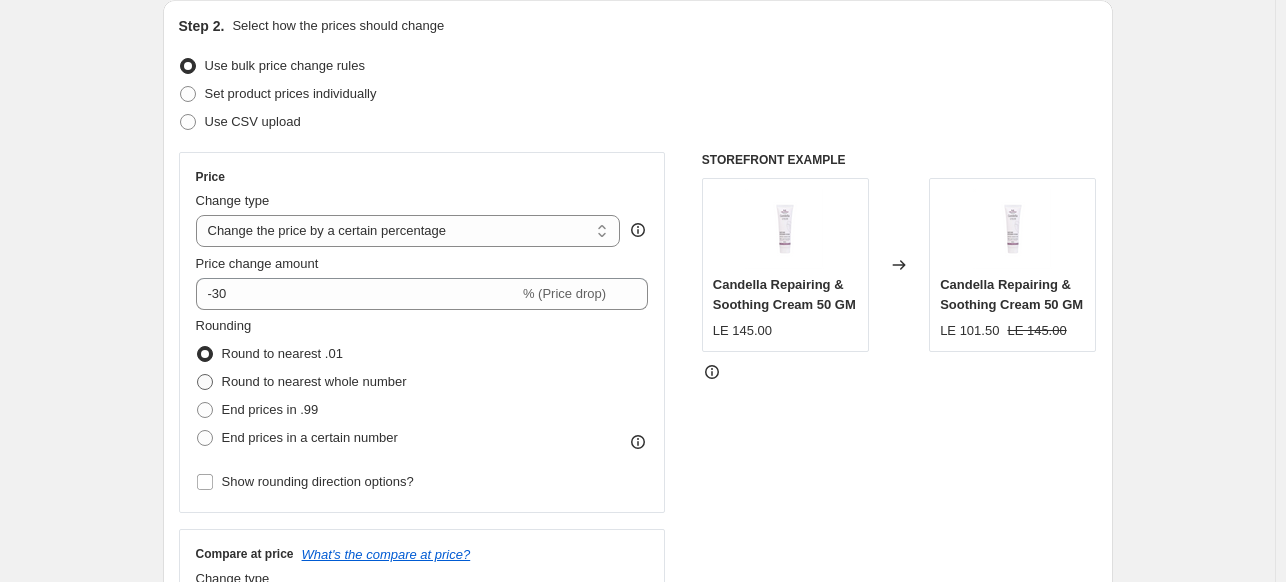 click on "Round to nearest whole number" at bounding box center (314, 381) 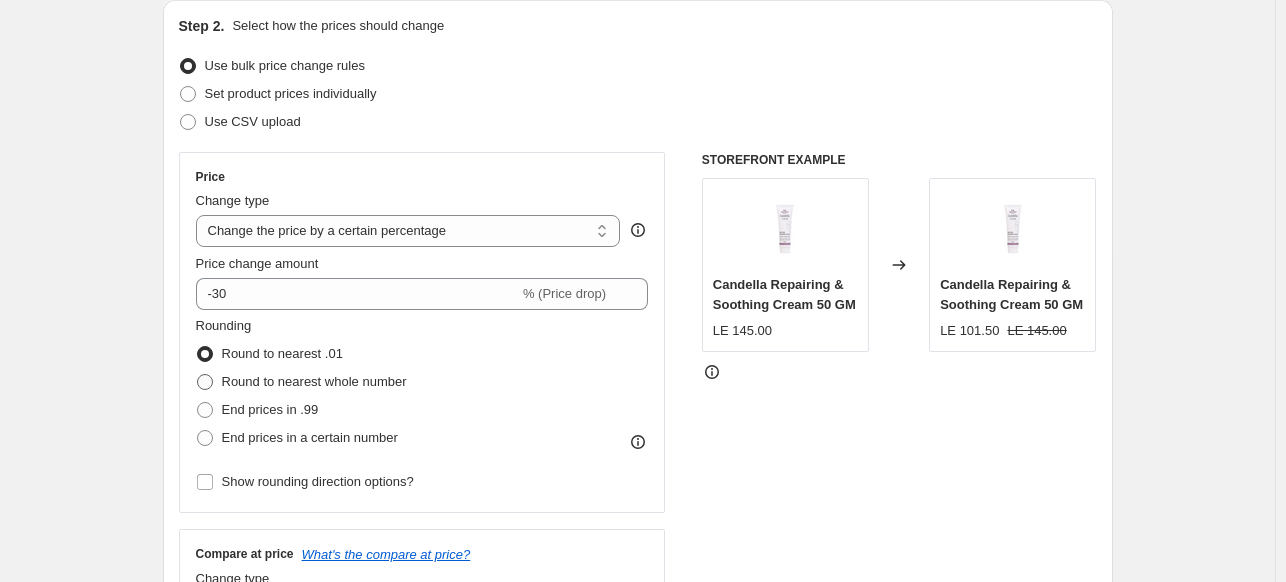 radio on "true" 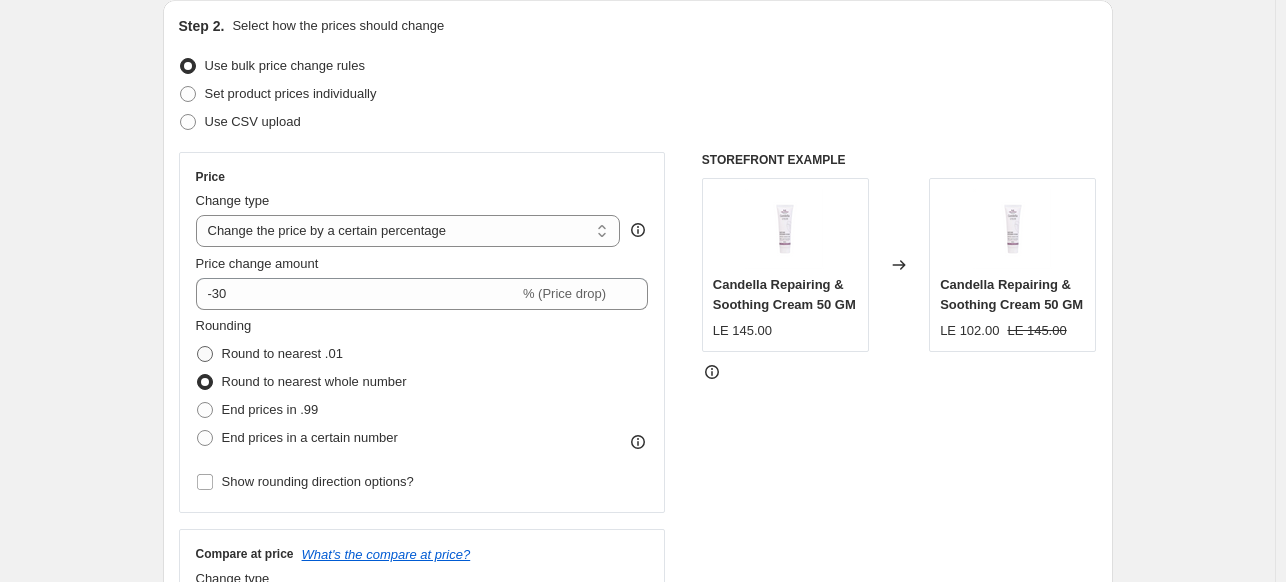 click on "Round to nearest .01" at bounding box center [282, 353] 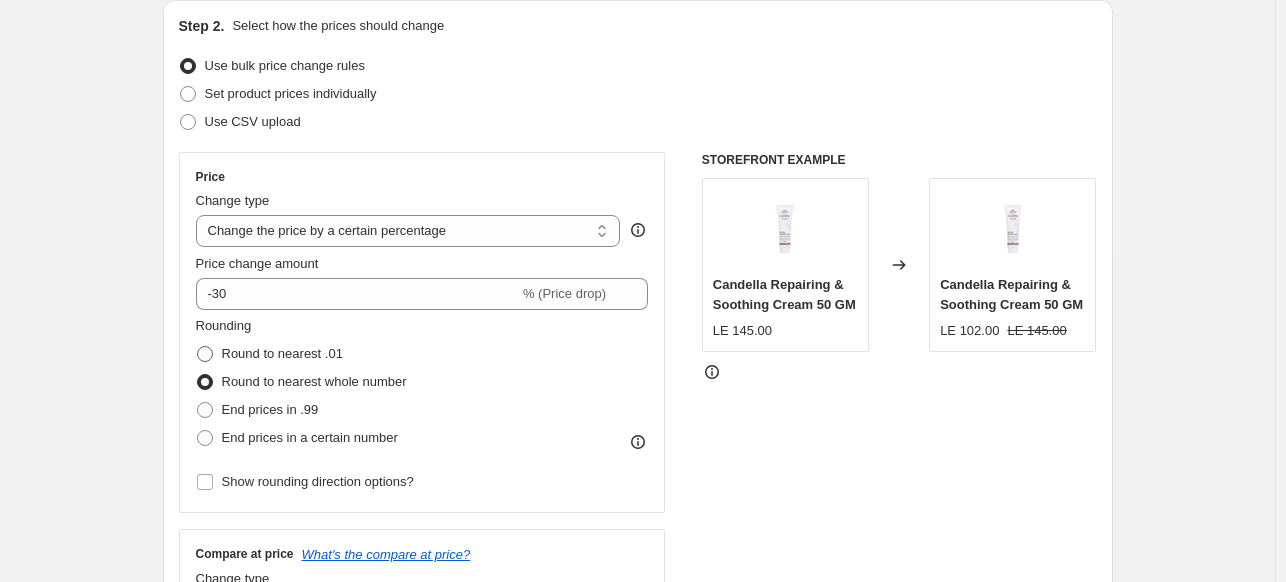 radio on "true" 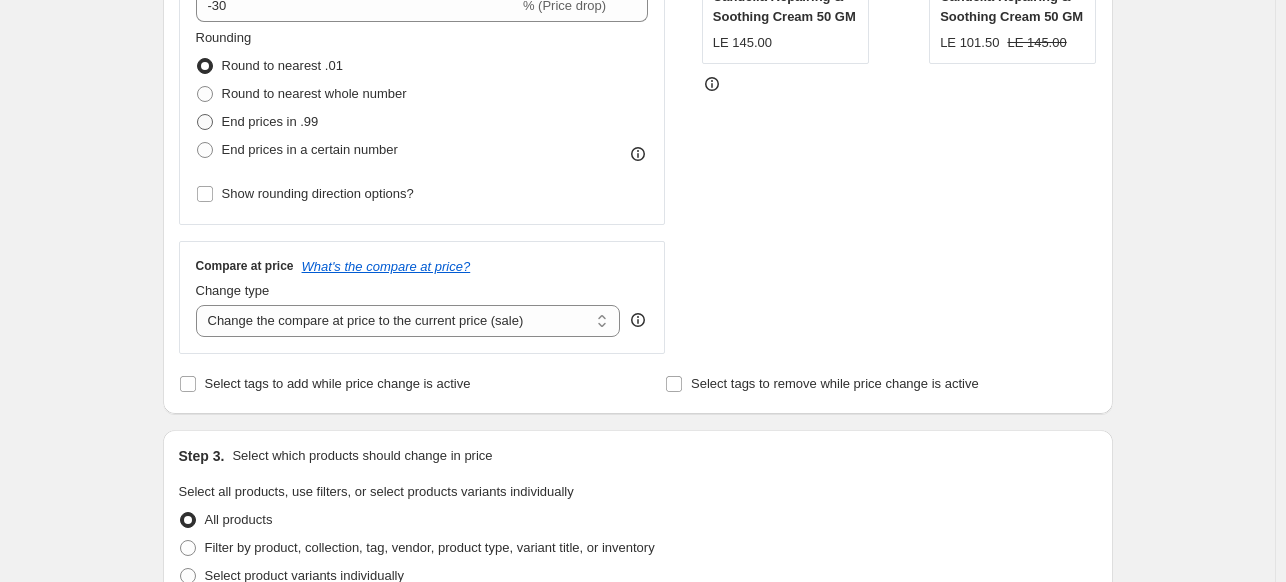scroll, scrollTop: 522, scrollLeft: 0, axis: vertical 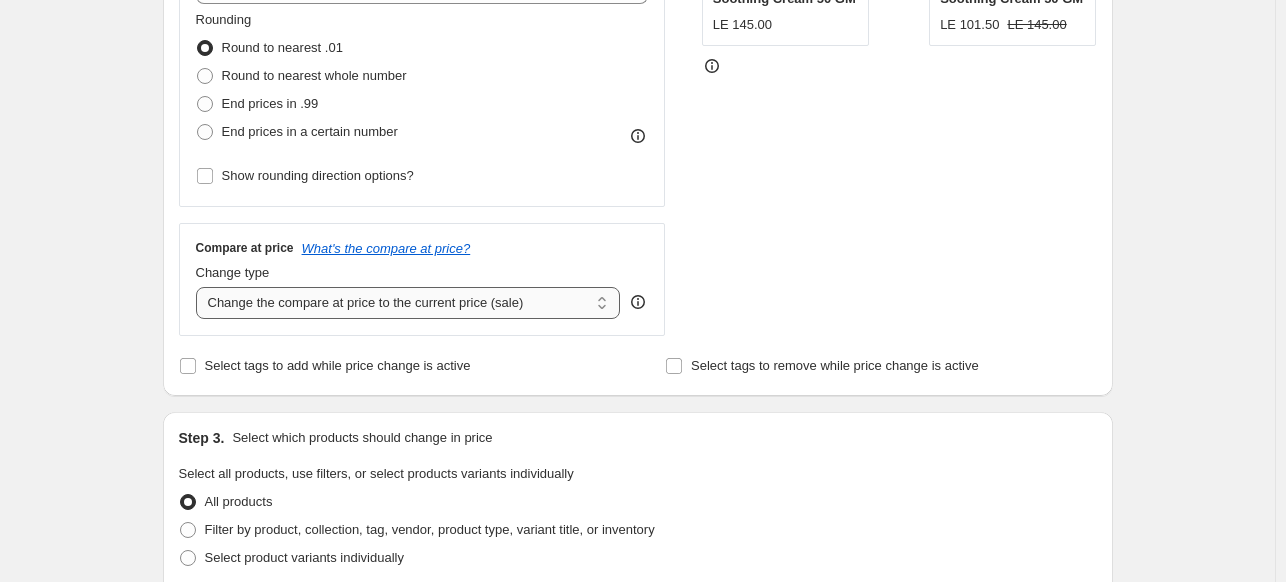 click on "Change the compare at price to the current price (sale) Change the compare at price to a certain amount Change the compare at price by a certain amount Change the compare at price by a certain percentage Change the compare at price by a certain amount relative to the actual price Change the compare at price by a certain percentage relative to the actual price Don't change the compare at price Remove the compare at price" at bounding box center (408, 303) 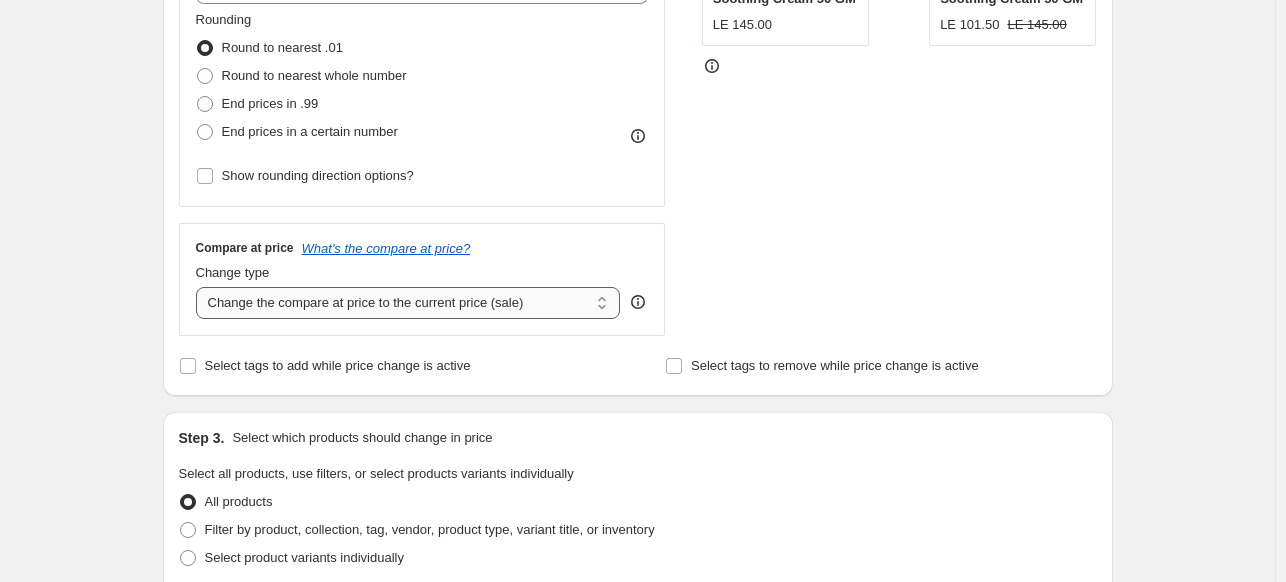 click on "Change the compare at price to the current price (sale) Change the compare at price to a certain amount Change the compare at price by a certain amount Change the compare at price by a certain percentage Change the compare at price by a certain amount relative to the actual price Change the compare at price by a certain percentage relative to the actual price Don't change the compare at price Remove the compare at price" at bounding box center (408, 303) 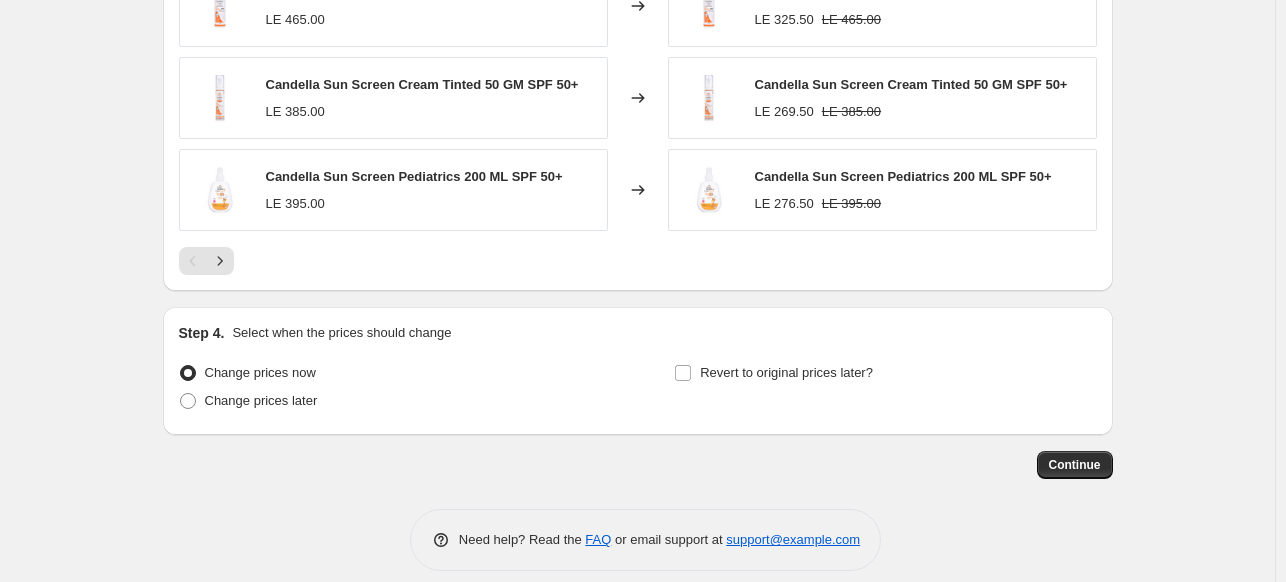 scroll, scrollTop: 1415, scrollLeft: 0, axis: vertical 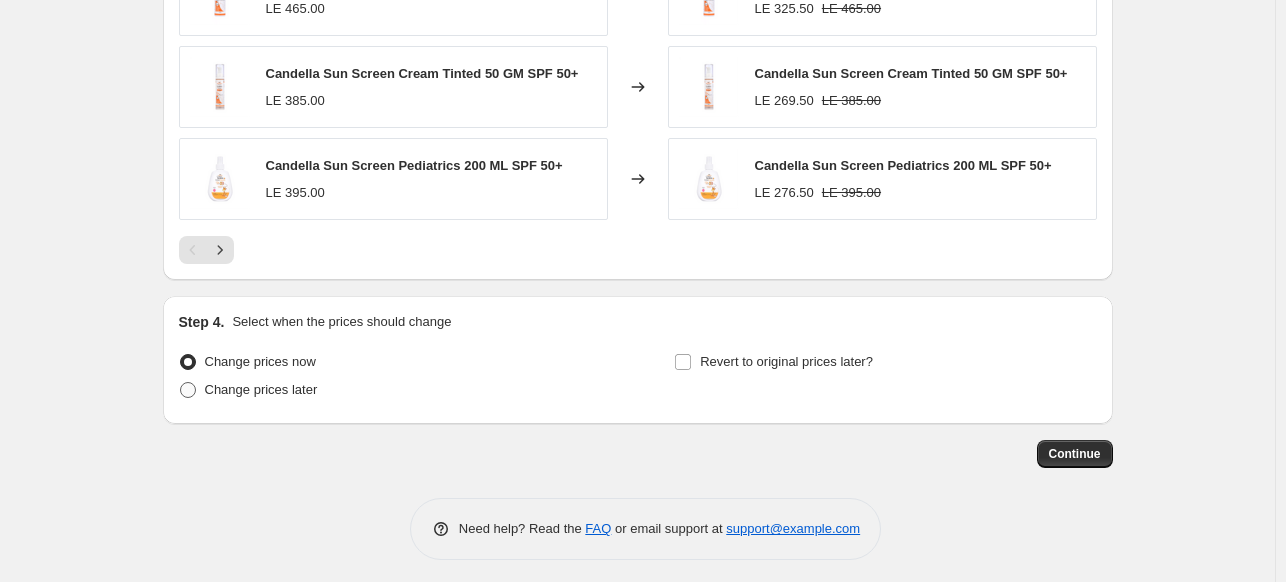 click on "Change prices later" at bounding box center (261, 389) 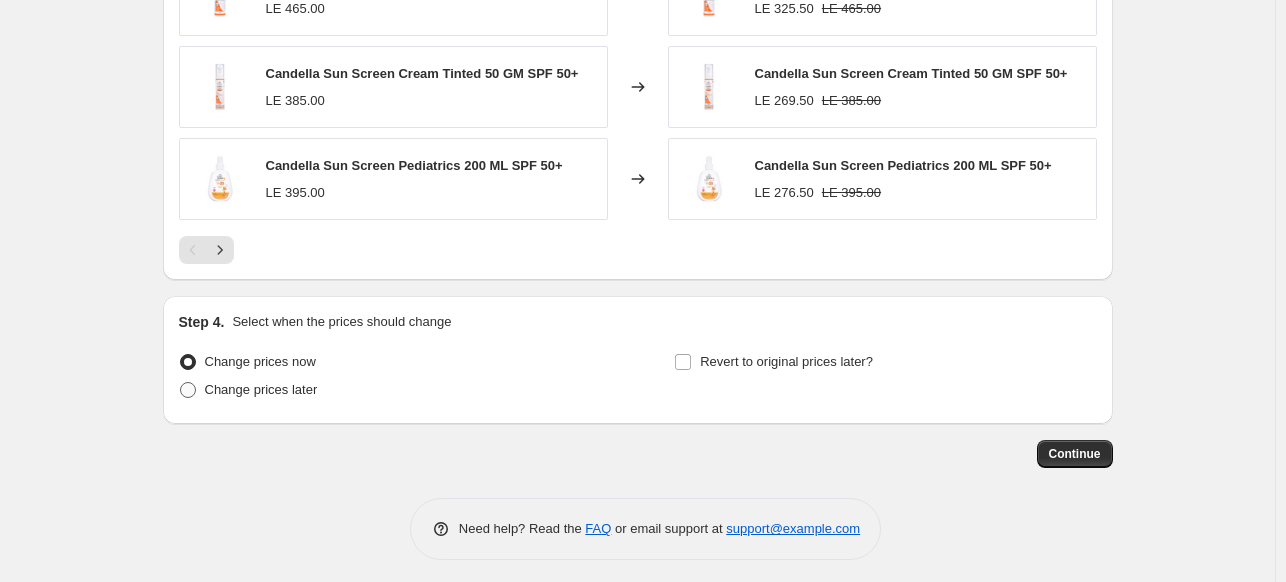 radio on "true" 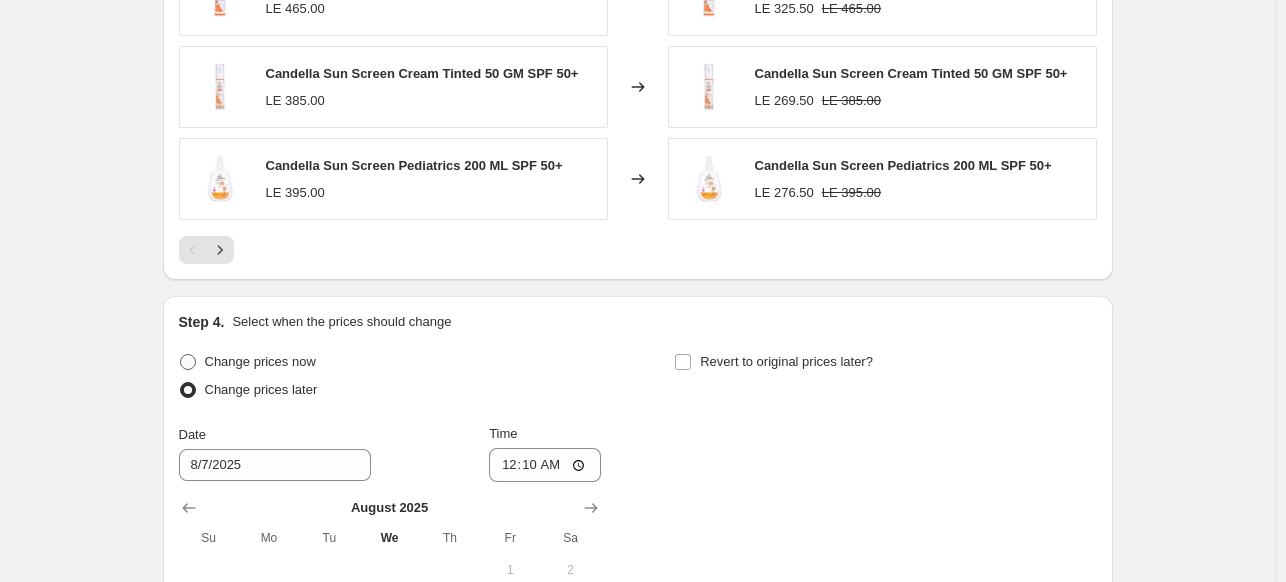 click on "Change prices now" at bounding box center [260, 361] 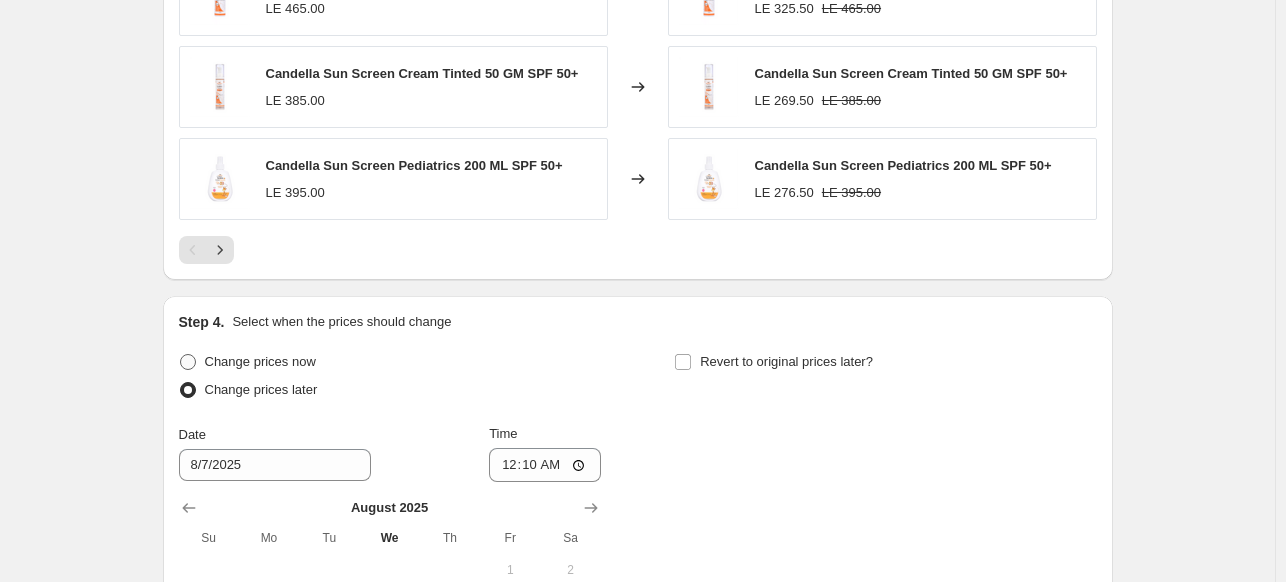 radio on "true" 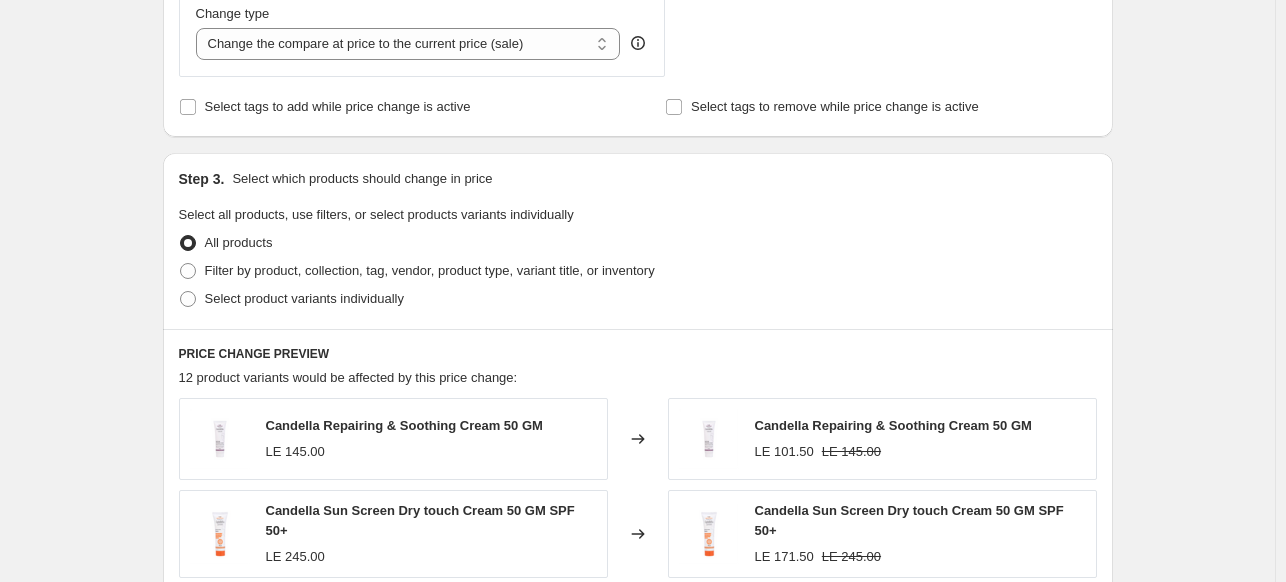 scroll, scrollTop: 779, scrollLeft: 0, axis: vertical 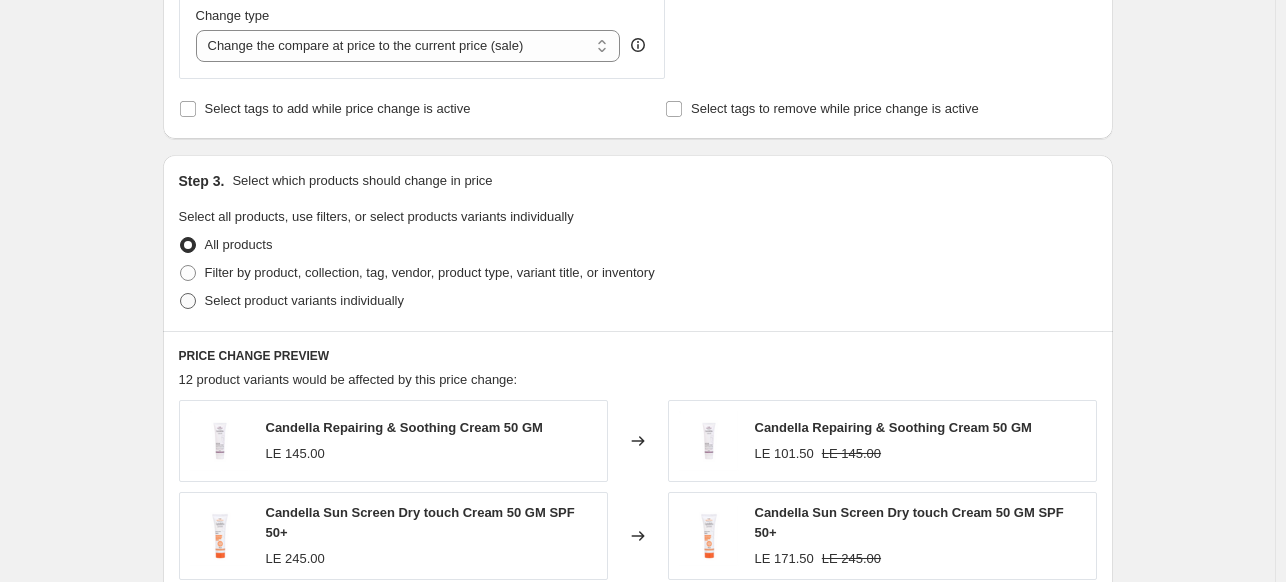 click on "Select product variants individually" at bounding box center (304, 300) 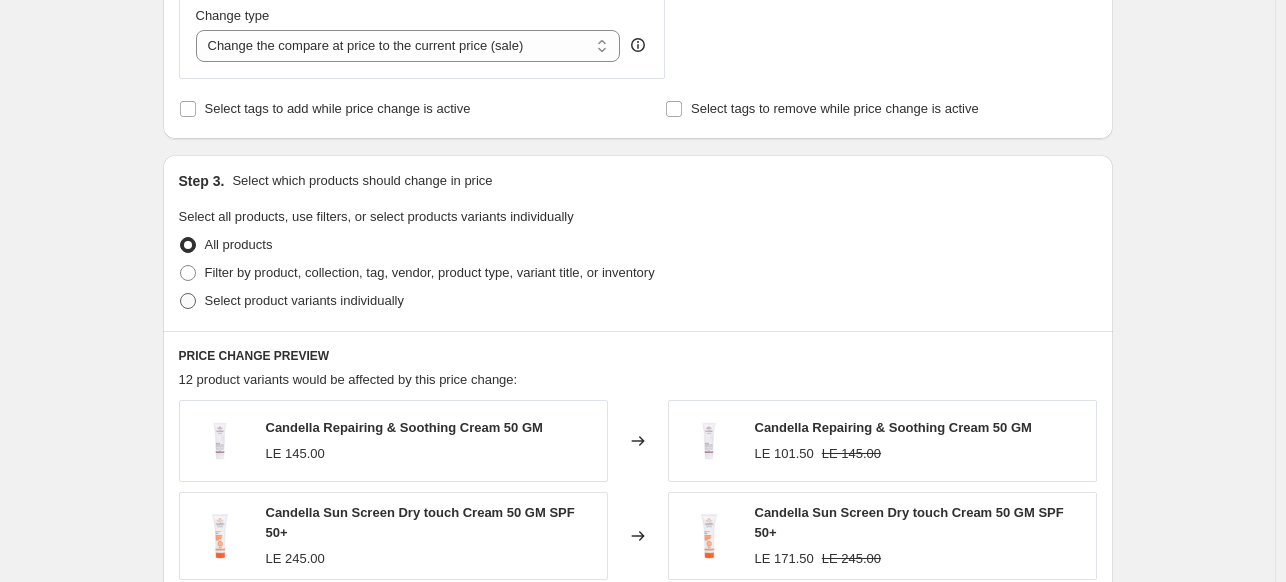 radio on "true" 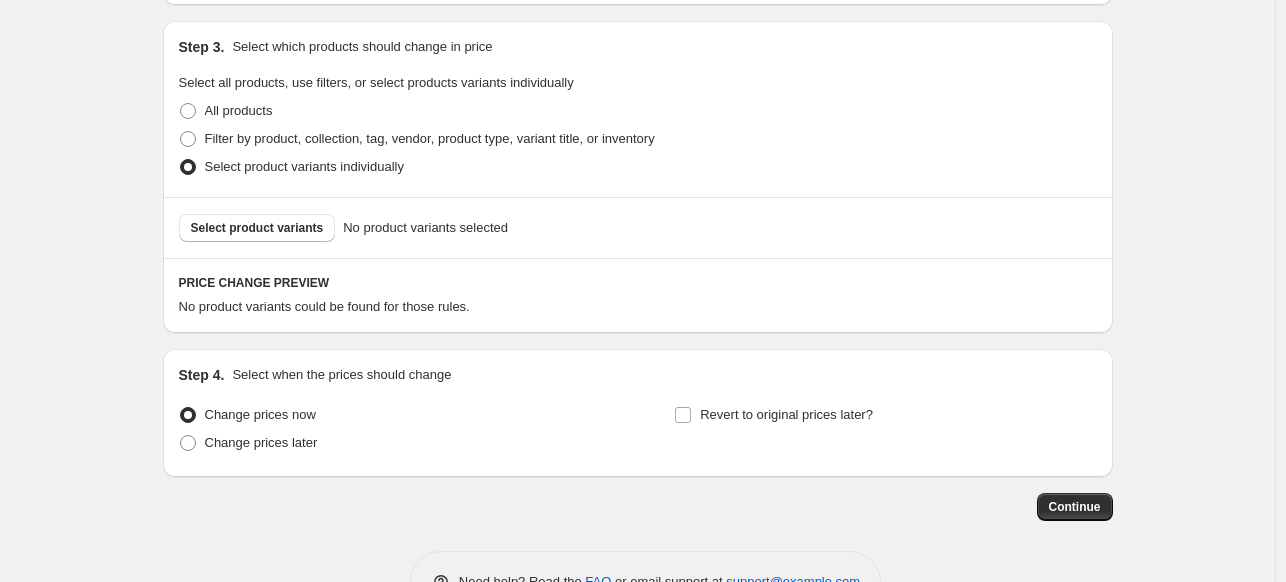 scroll, scrollTop: 764, scrollLeft: 0, axis: vertical 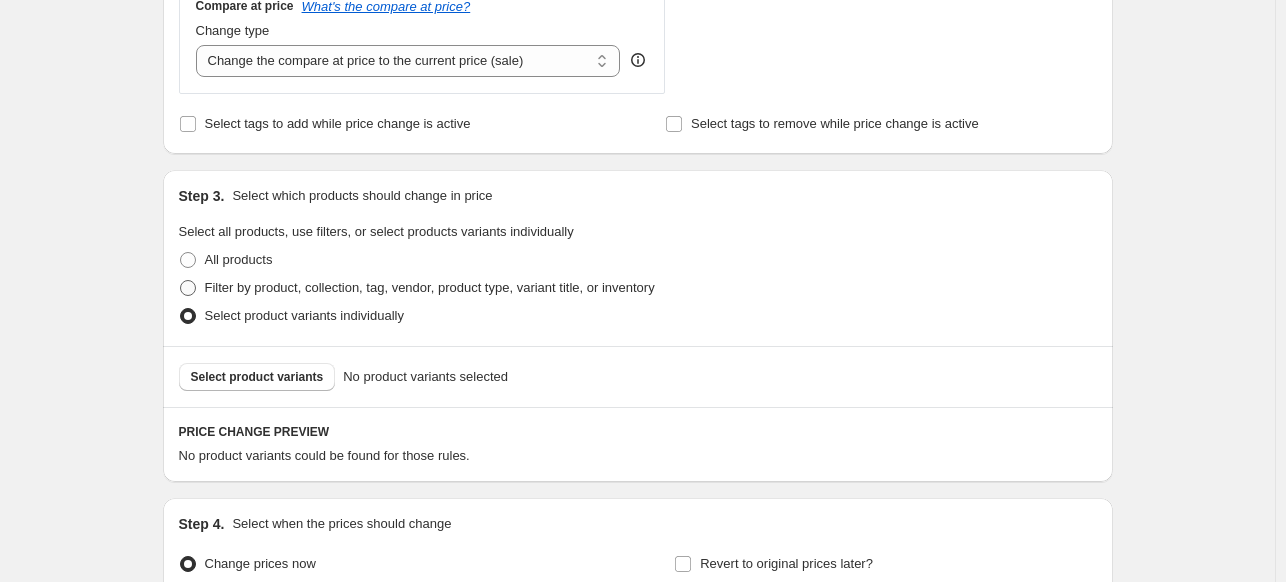 click on "Filter by product, collection, tag, vendor, product type, variant title, or inventory" at bounding box center (430, 287) 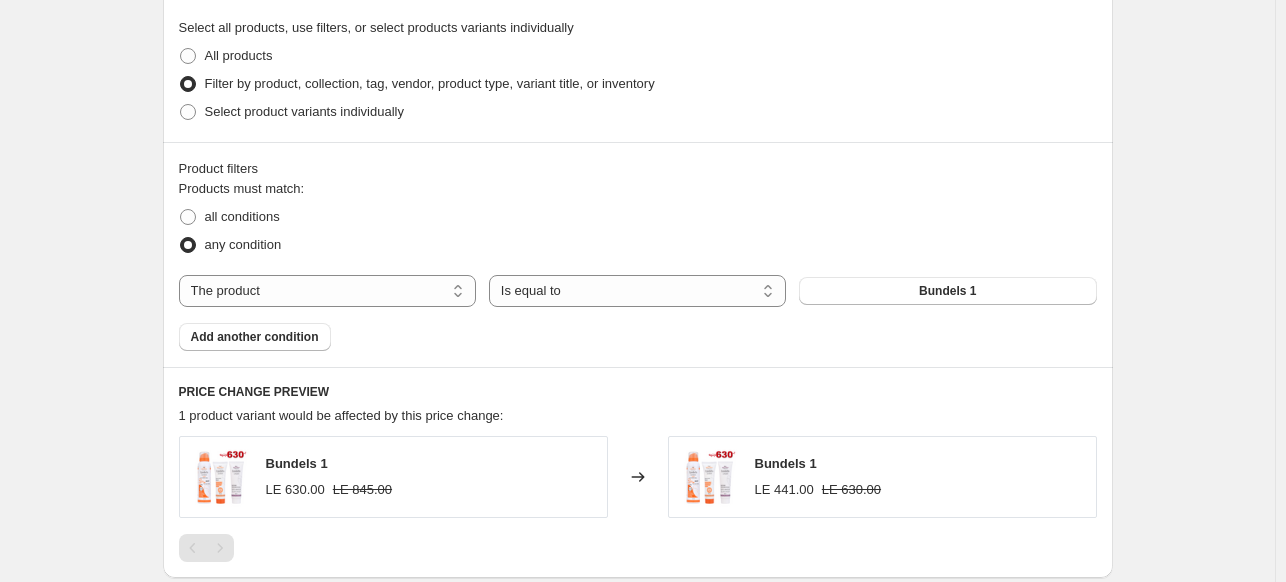 scroll, scrollTop: 973, scrollLeft: 0, axis: vertical 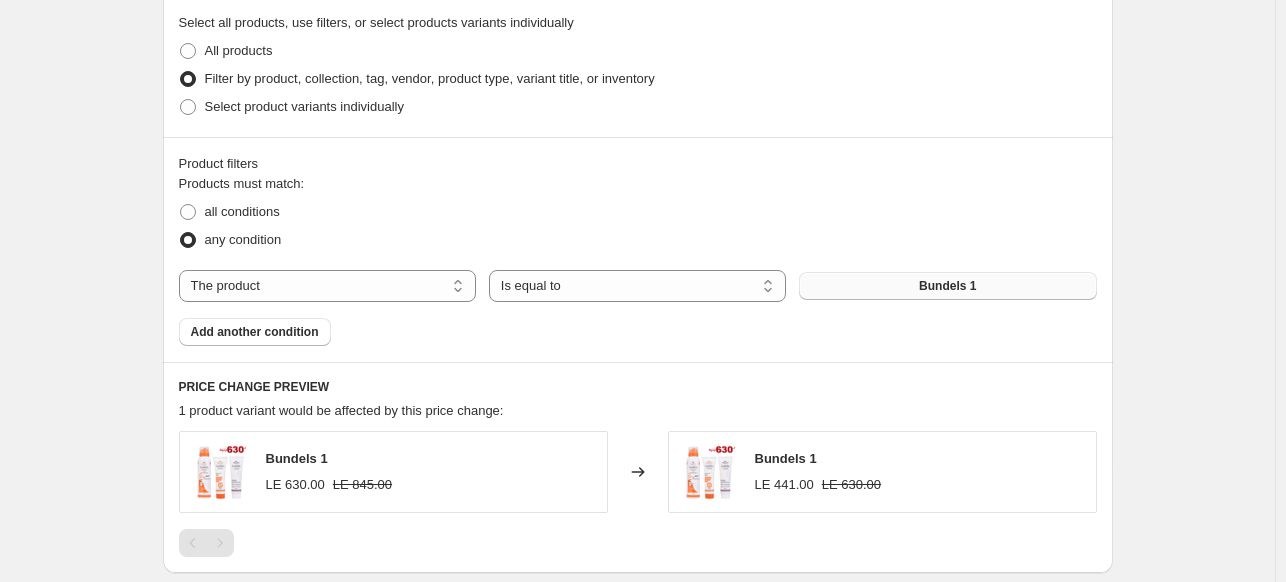 click on "Bundels 1" at bounding box center [947, 286] 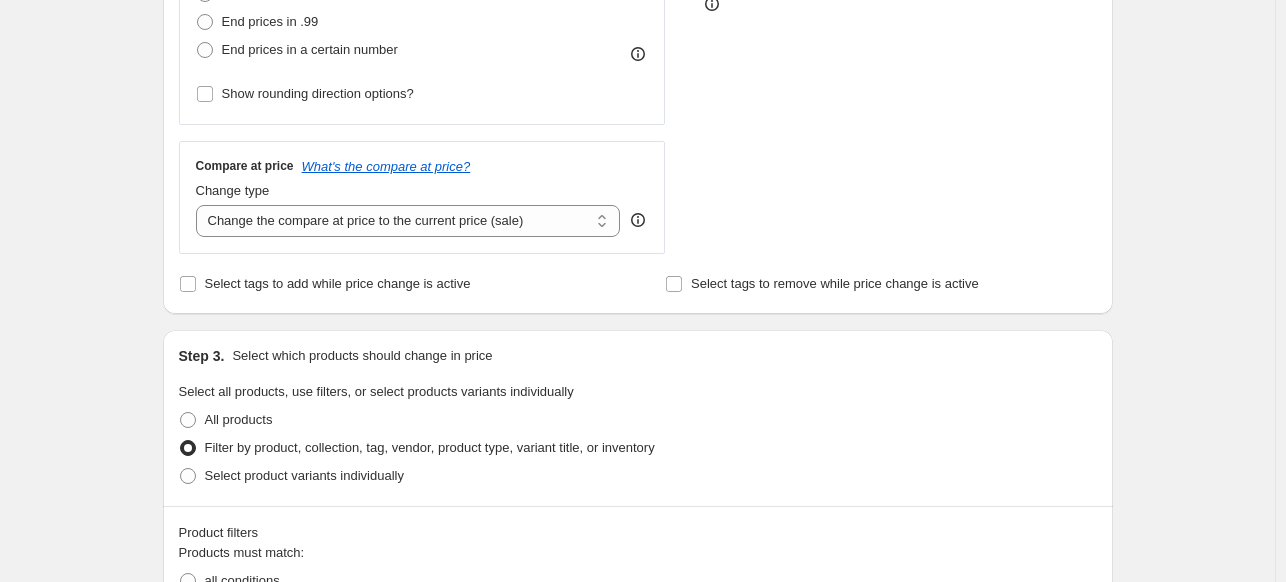 scroll, scrollTop: 604, scrollLeft: 0, axis: vertical 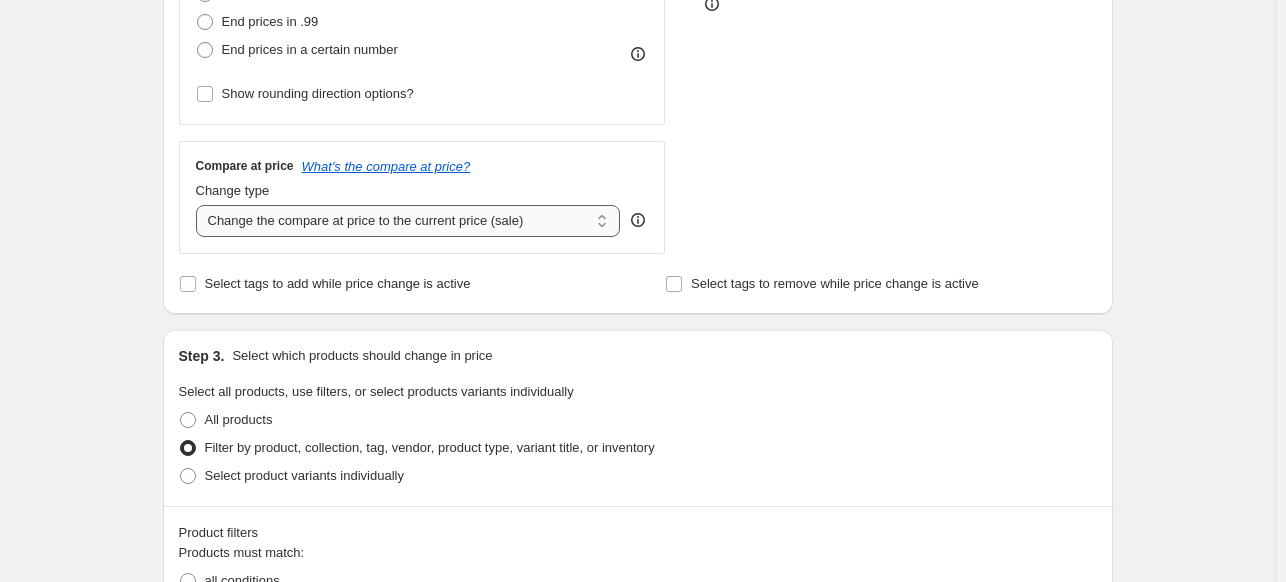 click on "Change the compare at price to the current price (sale) Change the compare at price to a certain amount Change the compare at price by a certain amount Change the compare at price by a certain percentage Change the compare at price by a certain amount relative to the actual price Change the compare at price by a certain percentage relative to the actual price Don't change the compare at price Remove the compare at price" at bounding box center [408, 221] 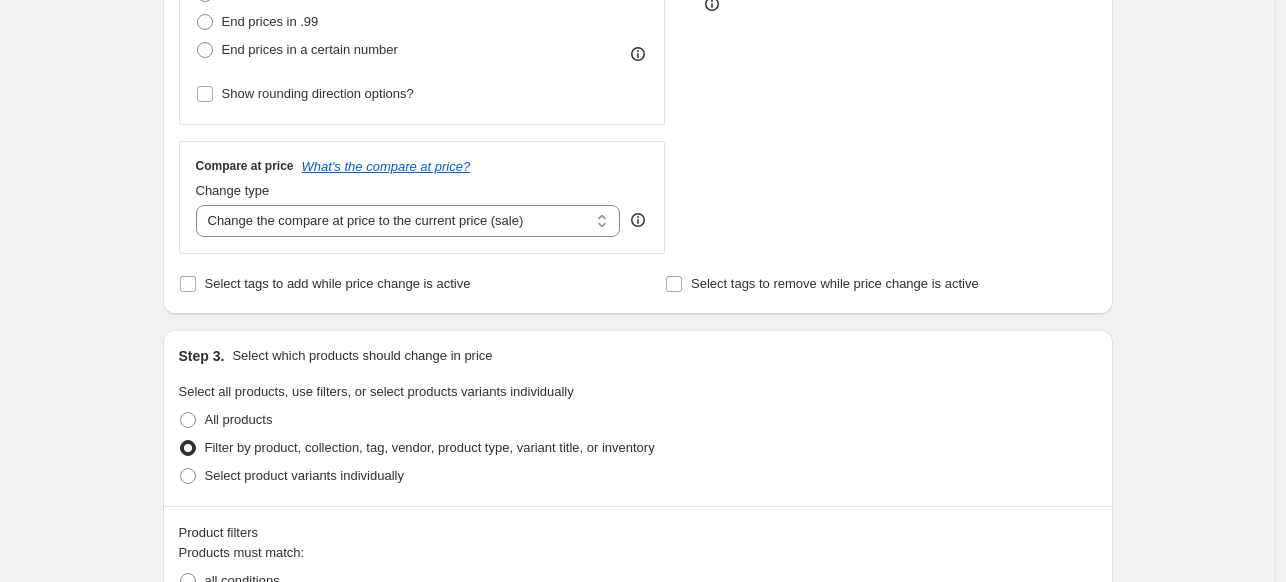 click on "Rounding Round to nearest .01 Round to nearest whole number End prices in .99 End prices in a certain number Show rounding direction options?" at bounding box center (422, 18) 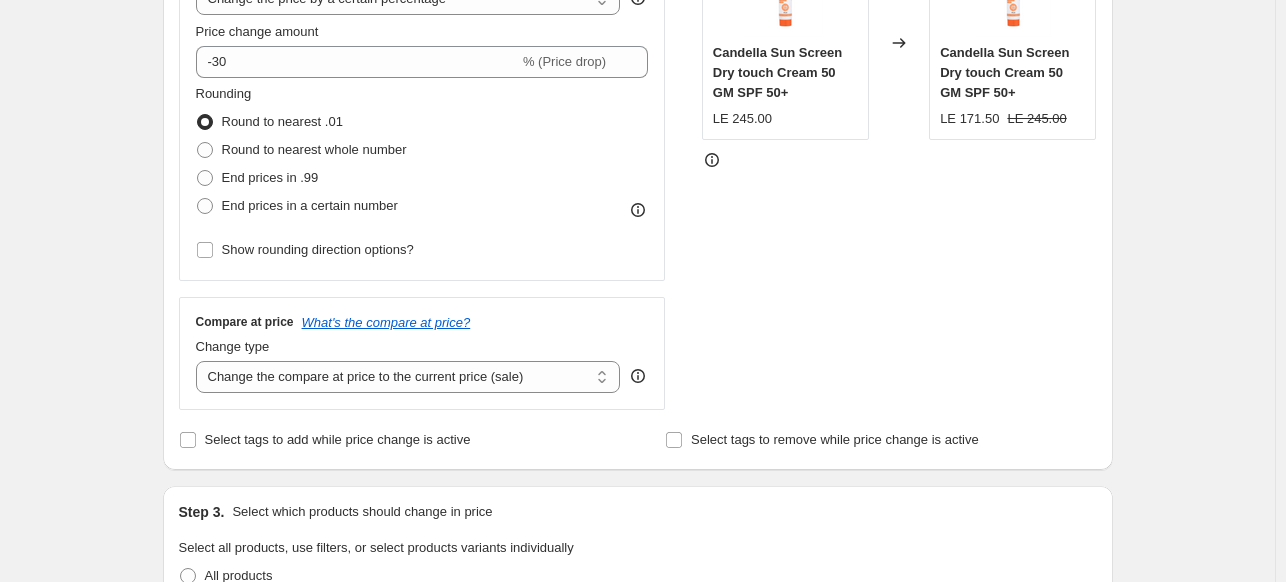 scroll, scrollTop: 448, scrollLeft: 0, axis: vertical 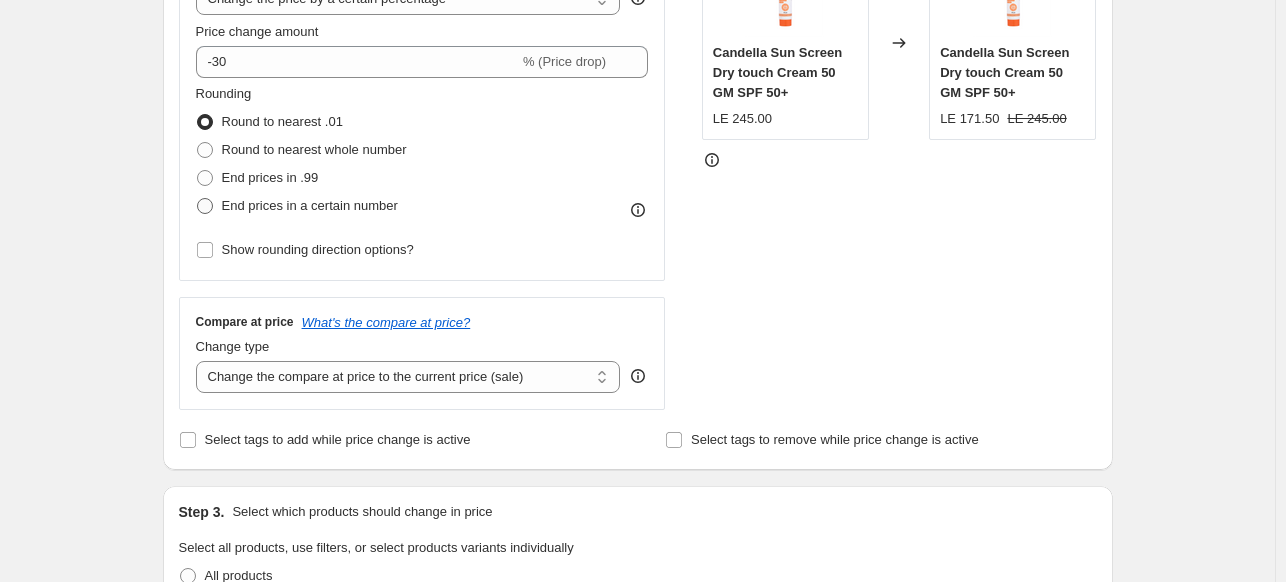 click on "End prices in a certain number" at bounding box center (310, 205) 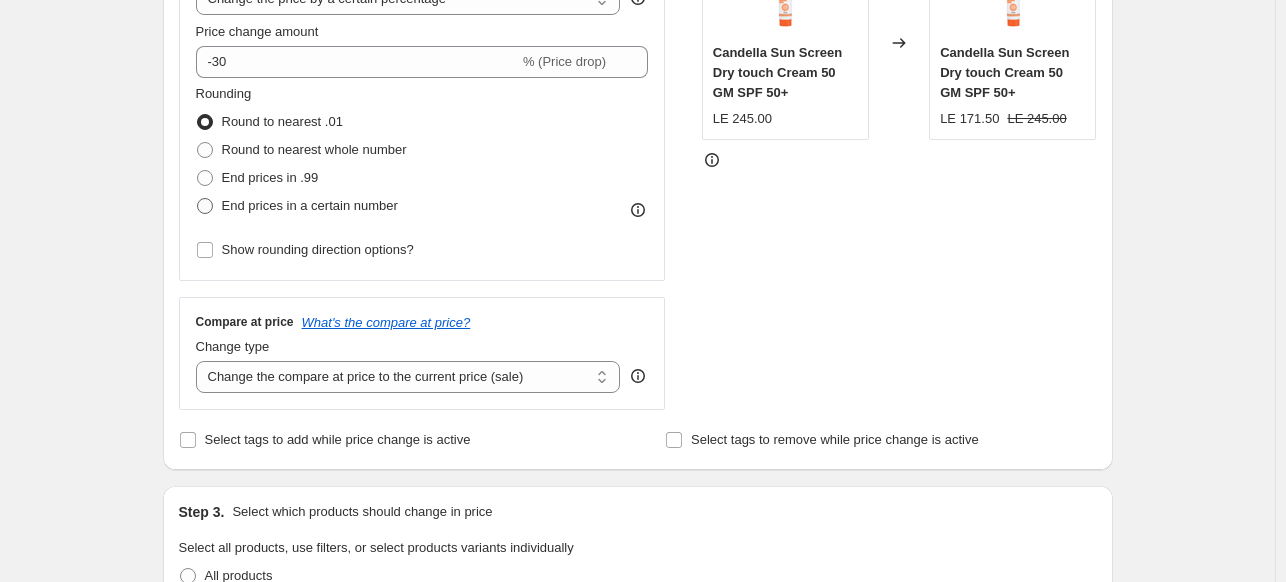radio on "true" 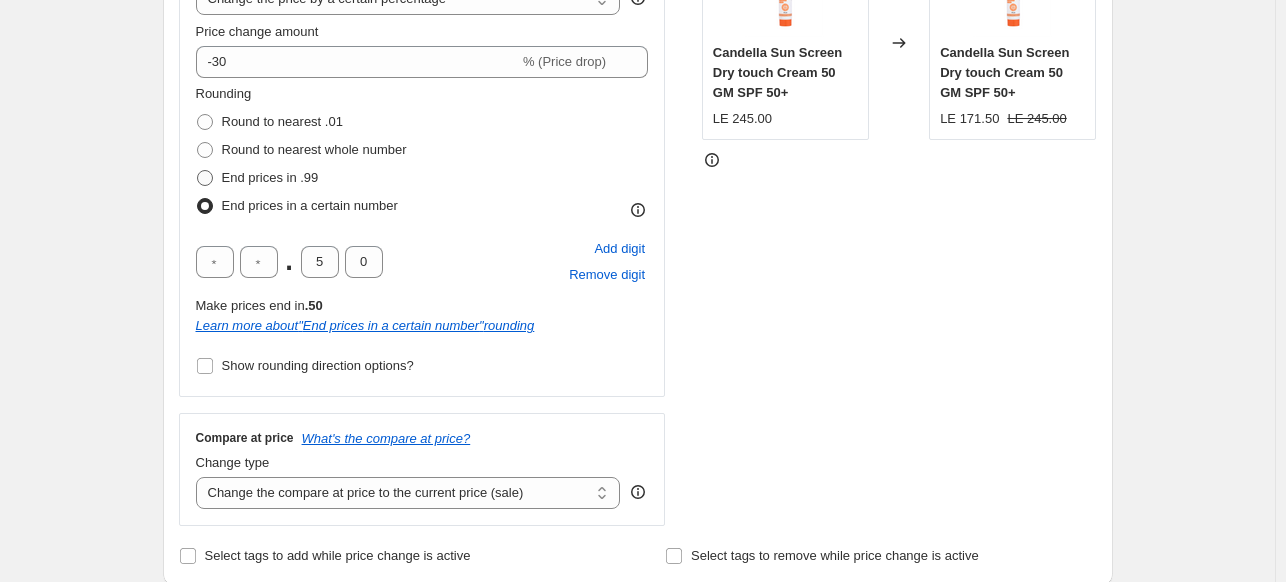 click on "End prices in .99" at bounding box center (270, 177) 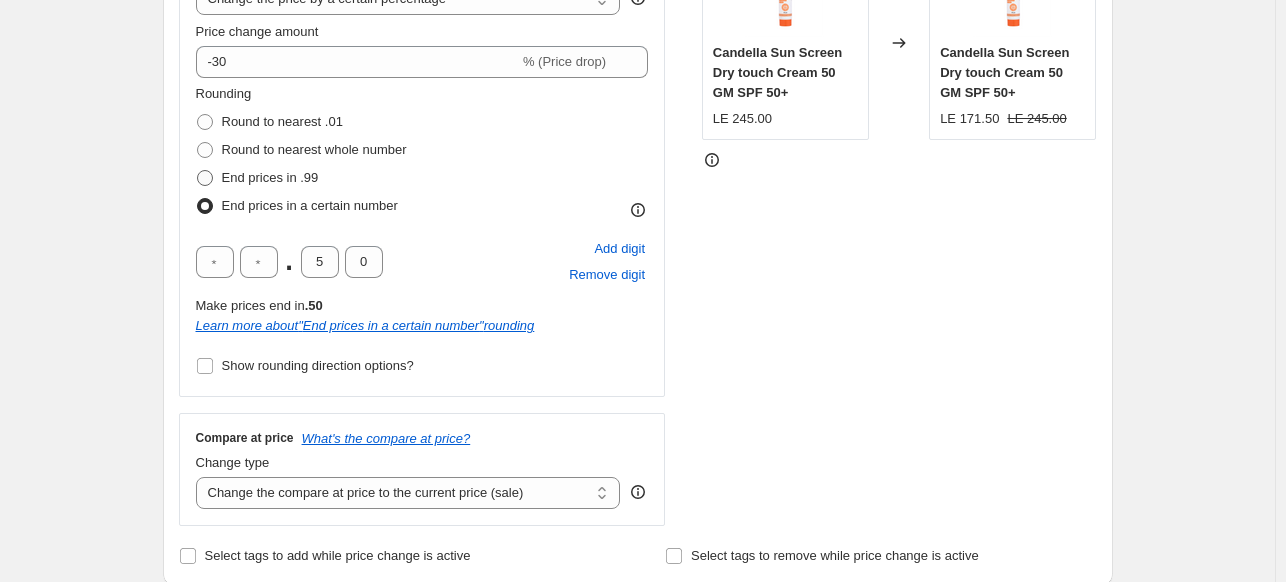 radio on "true" 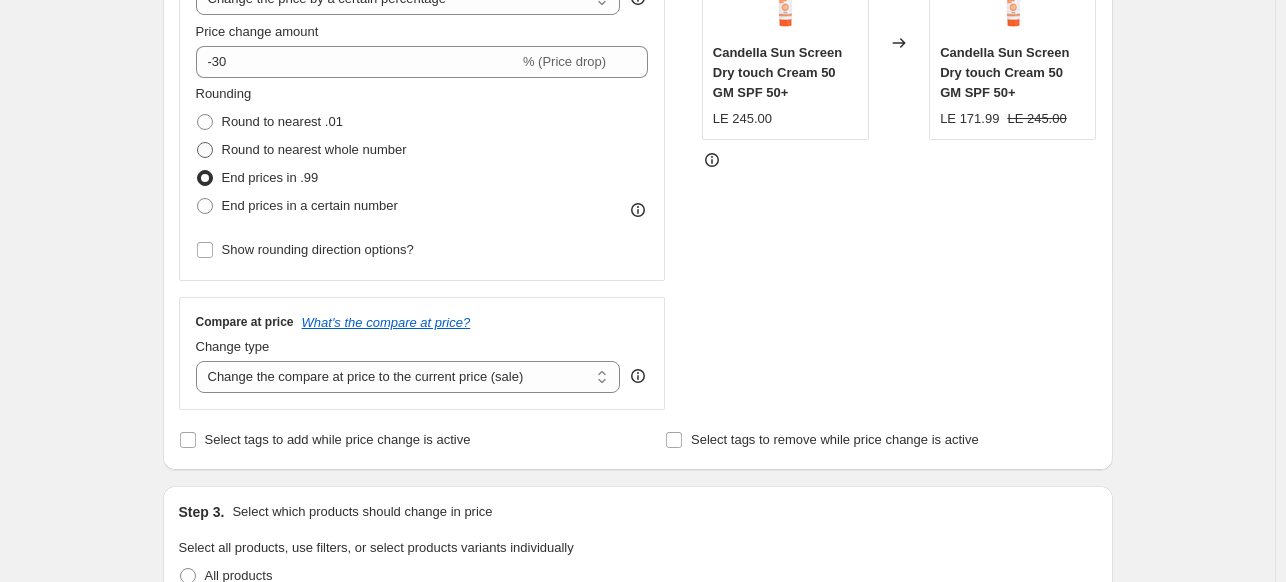 click on "Round to nearest whole number" at bounding box center [314, 149] 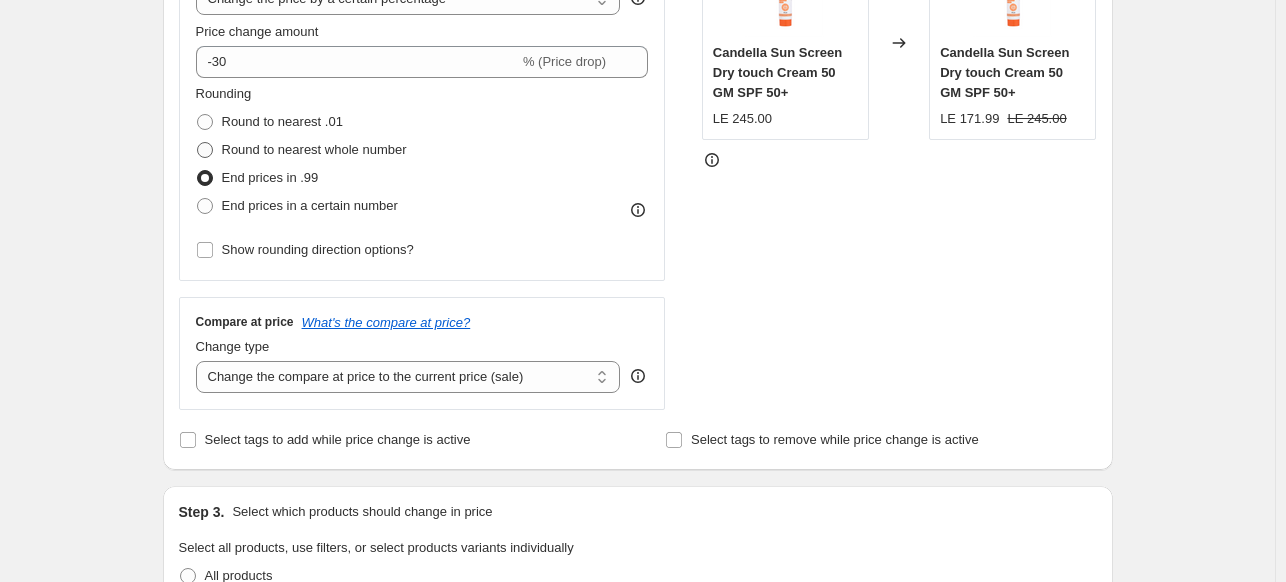 radio on "true" 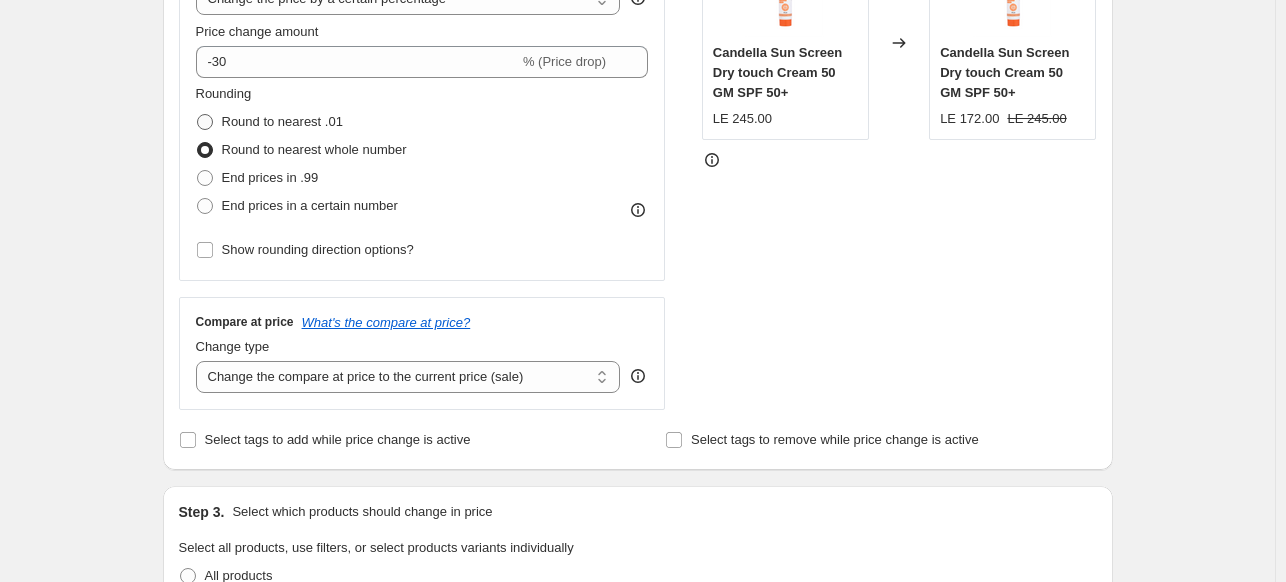 click on "Round to nearest .01" at bounding box center (282, 121) 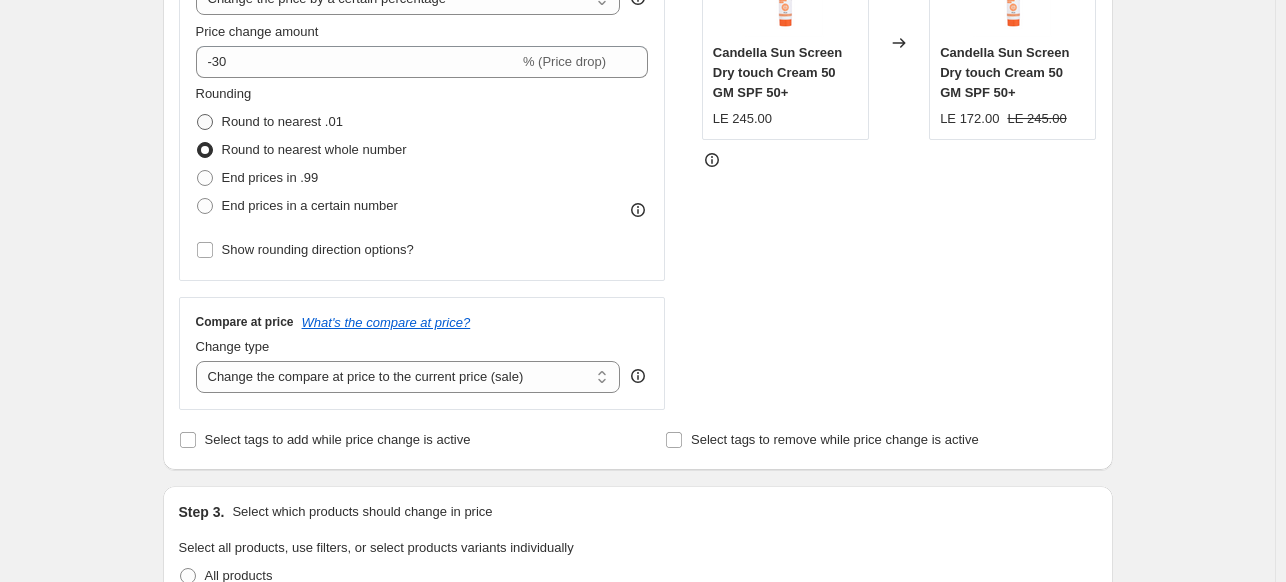 radio on "true" 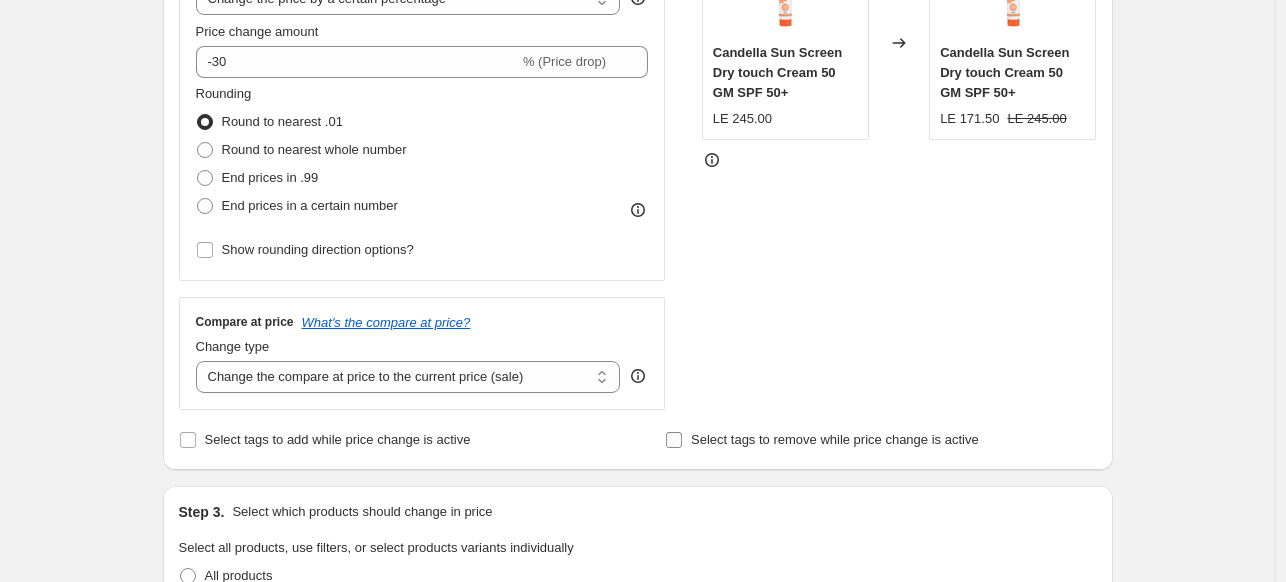 click on "Select tags to remove while price change is active" at bounding box center (822, 440) 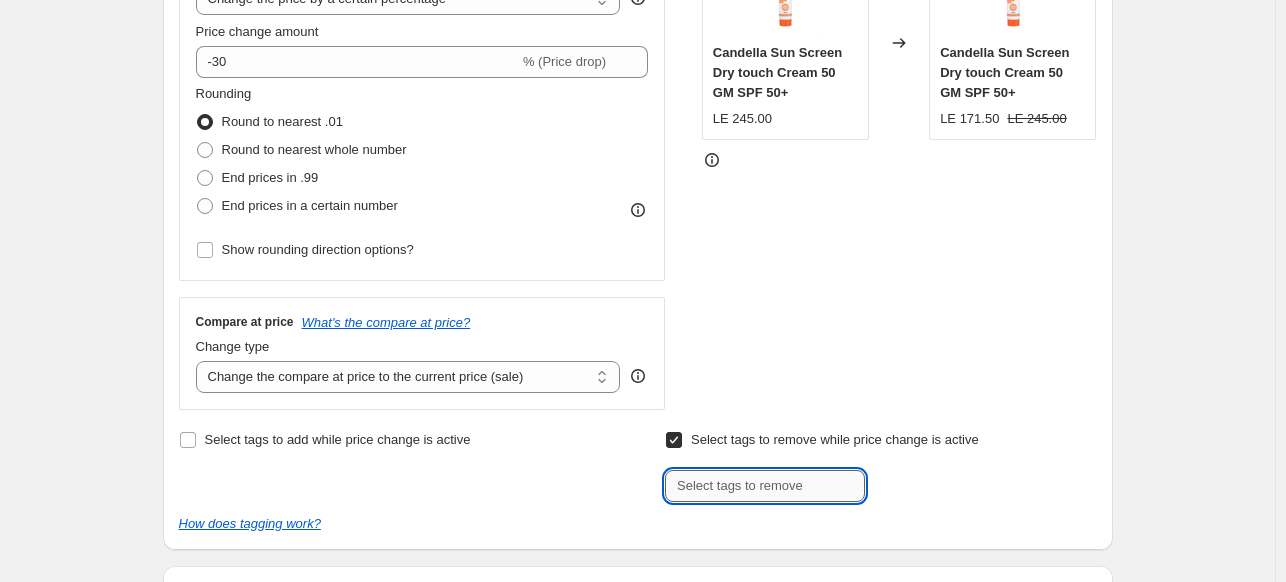 click at bounding box center [765, 486] 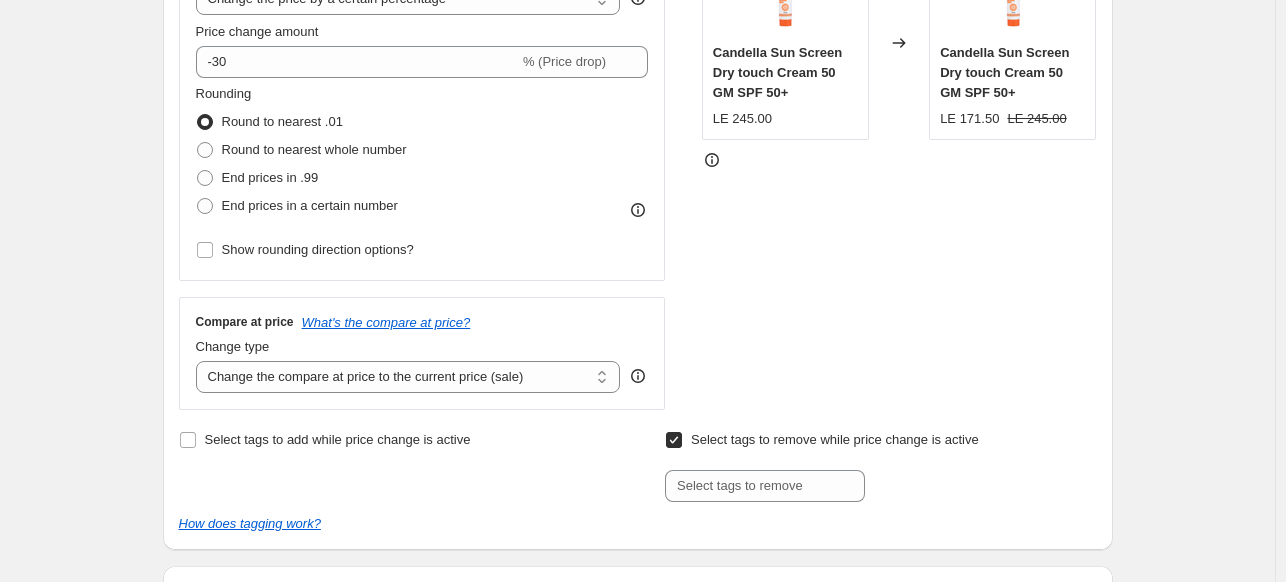 click on "Select tags to remove while price change is active" at bounding box center (674, 440) 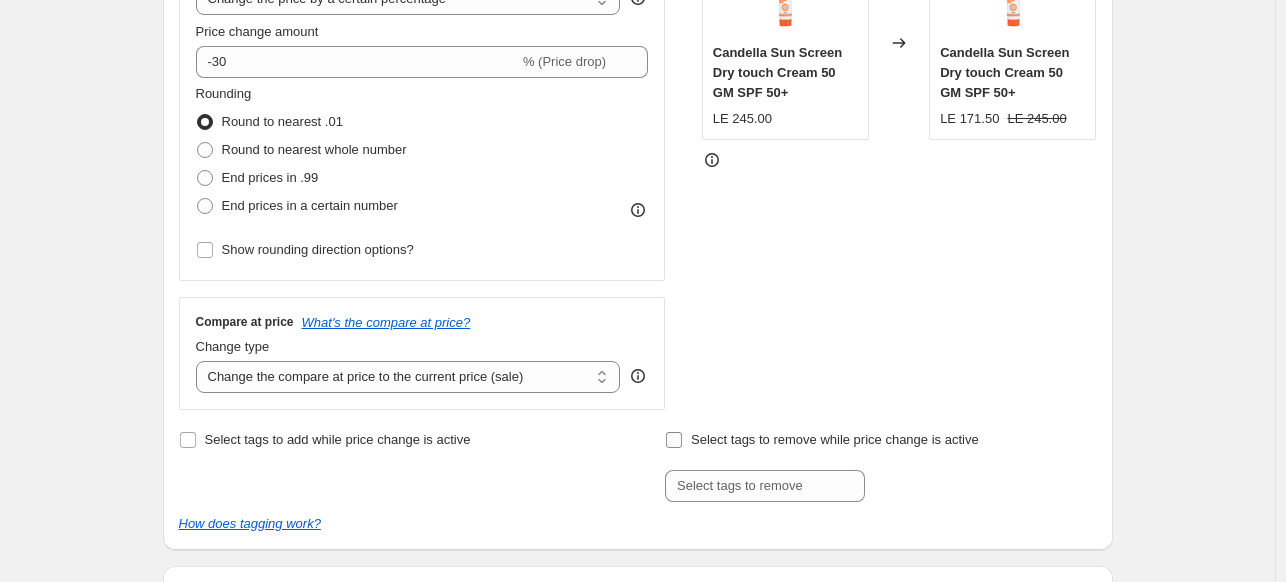 checkbox on "false" 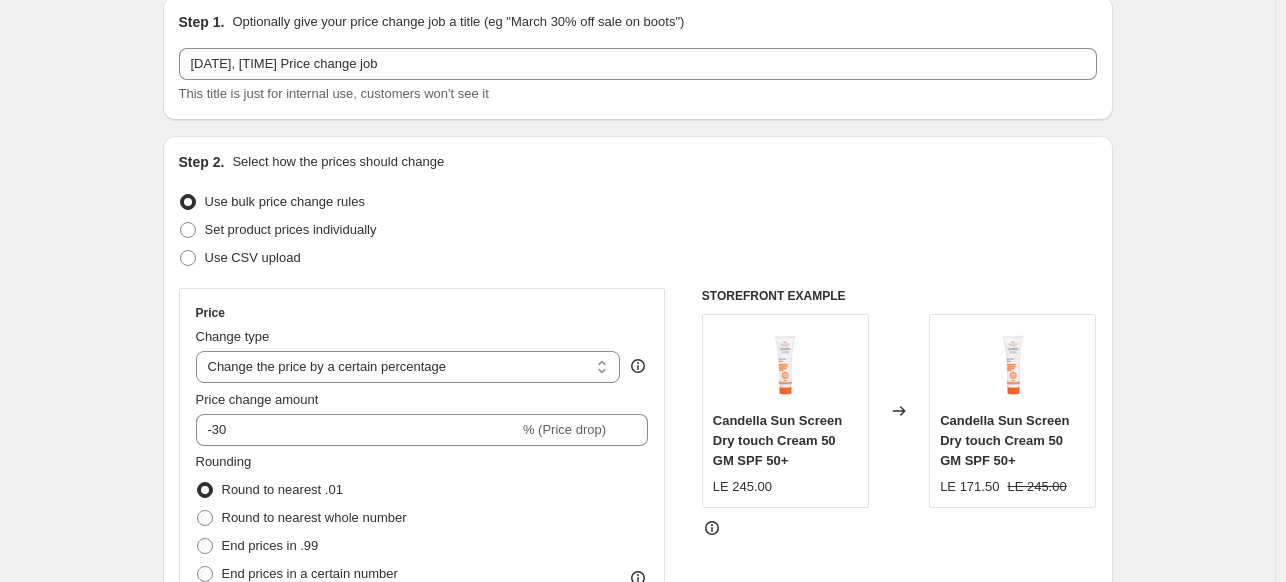 scroll, scrollTop: 80, scrollLeft: 0, axis: vertical 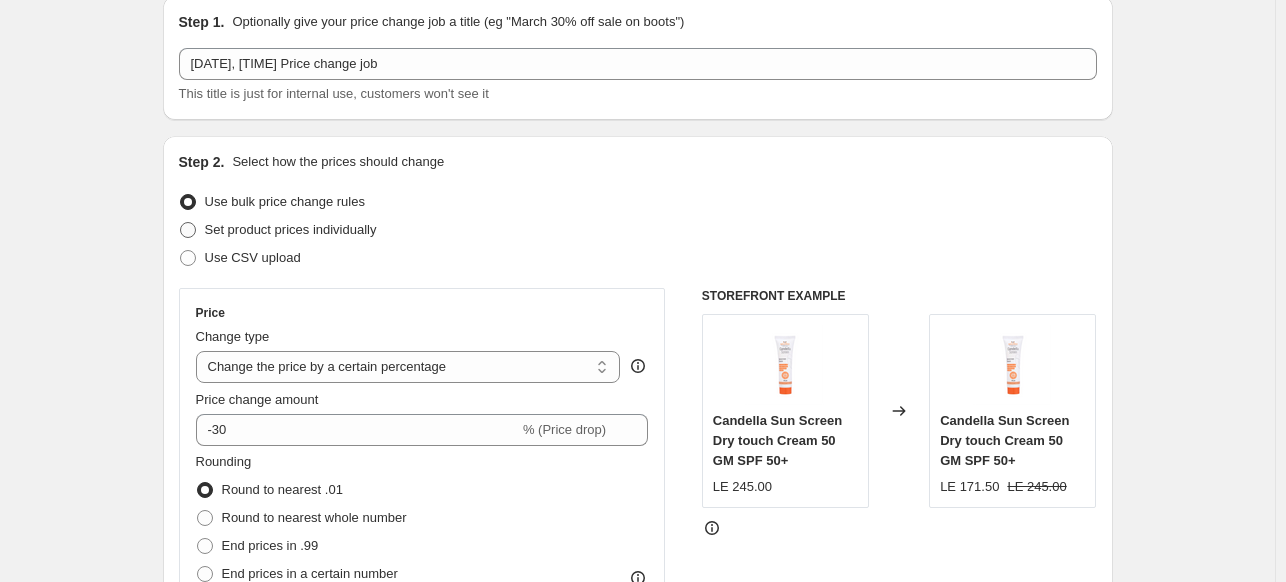 click on "Set product prices individually" at bounding box center (291, 229) 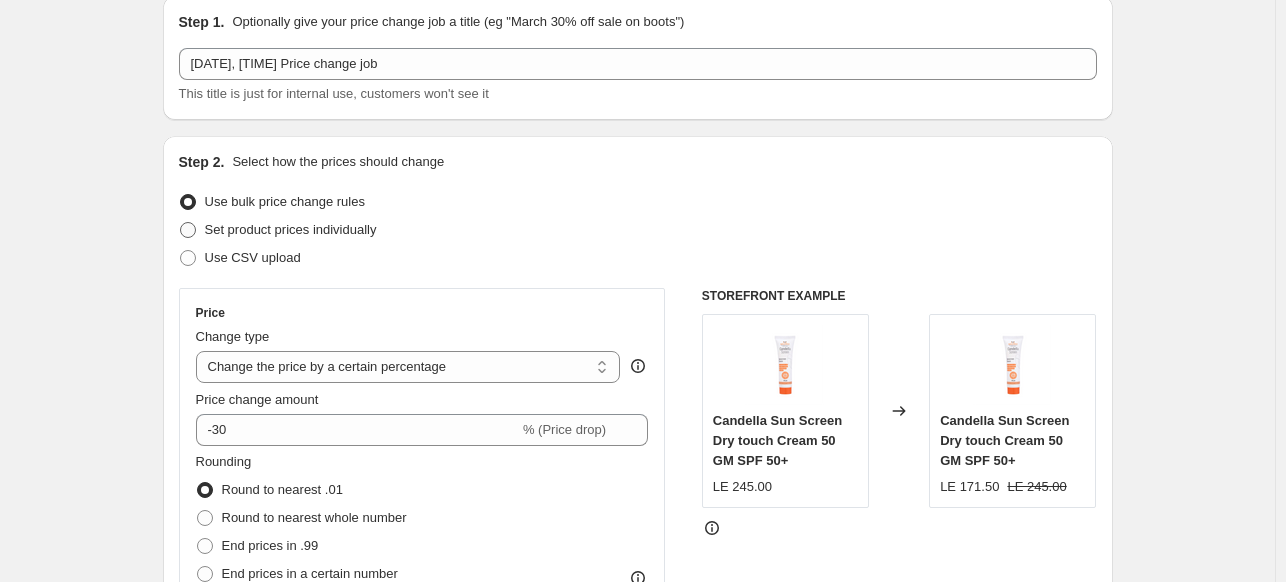 radio on "true" 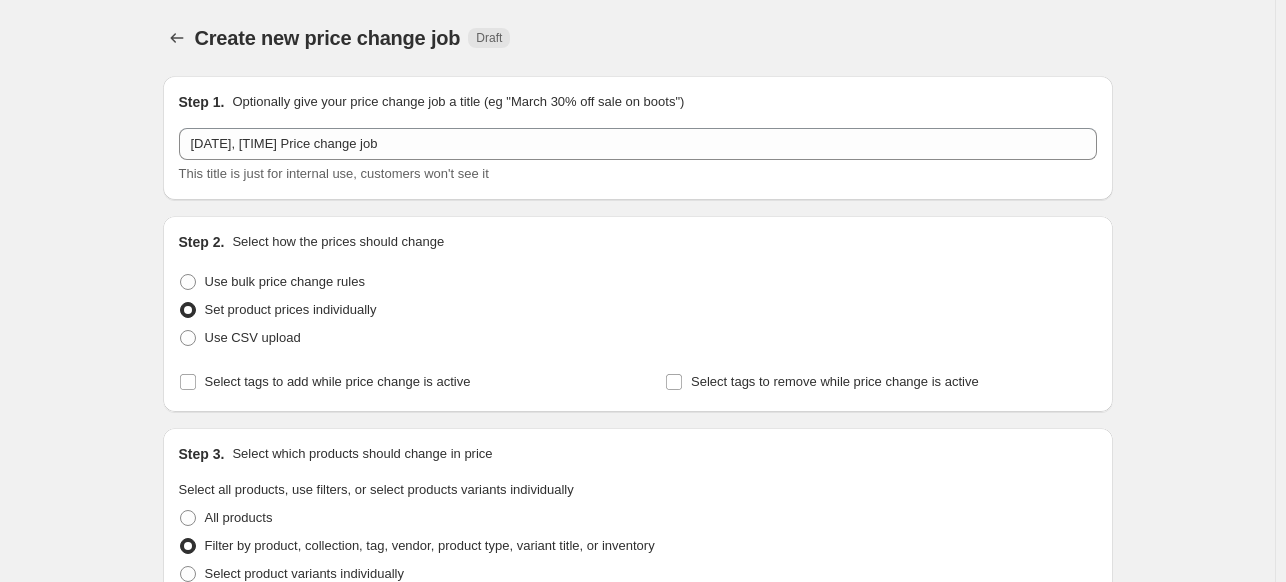 scroll, scrollTop: 0, scrollLeft: 0, axis: both 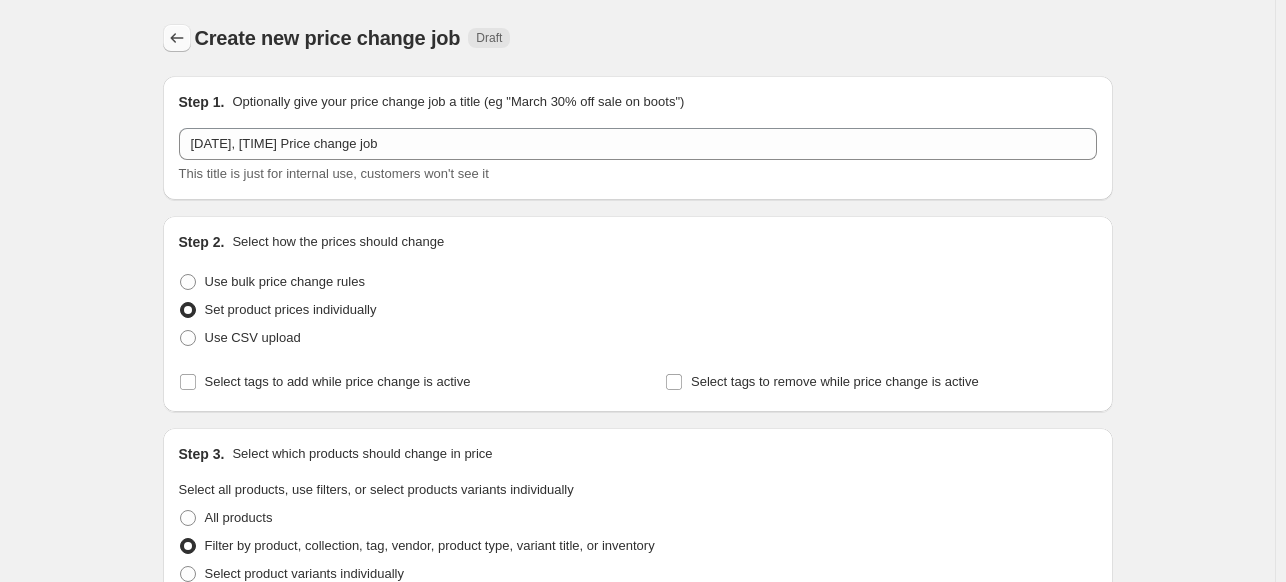 click 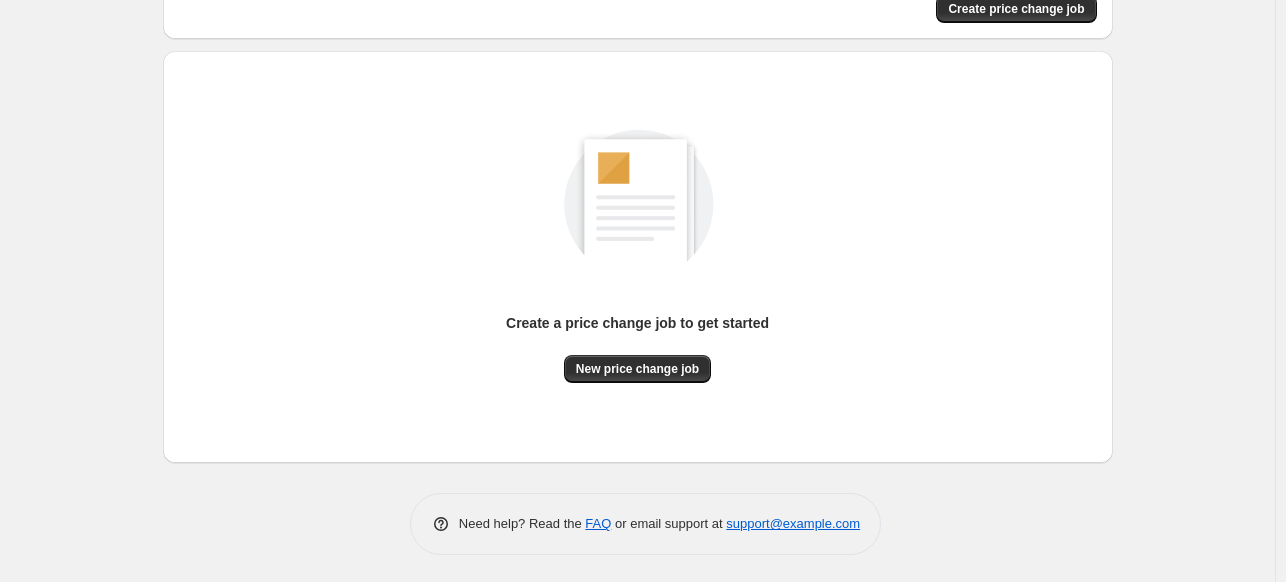 scroll, scrollTop: 0, scrollLeft: 0, axis: both 